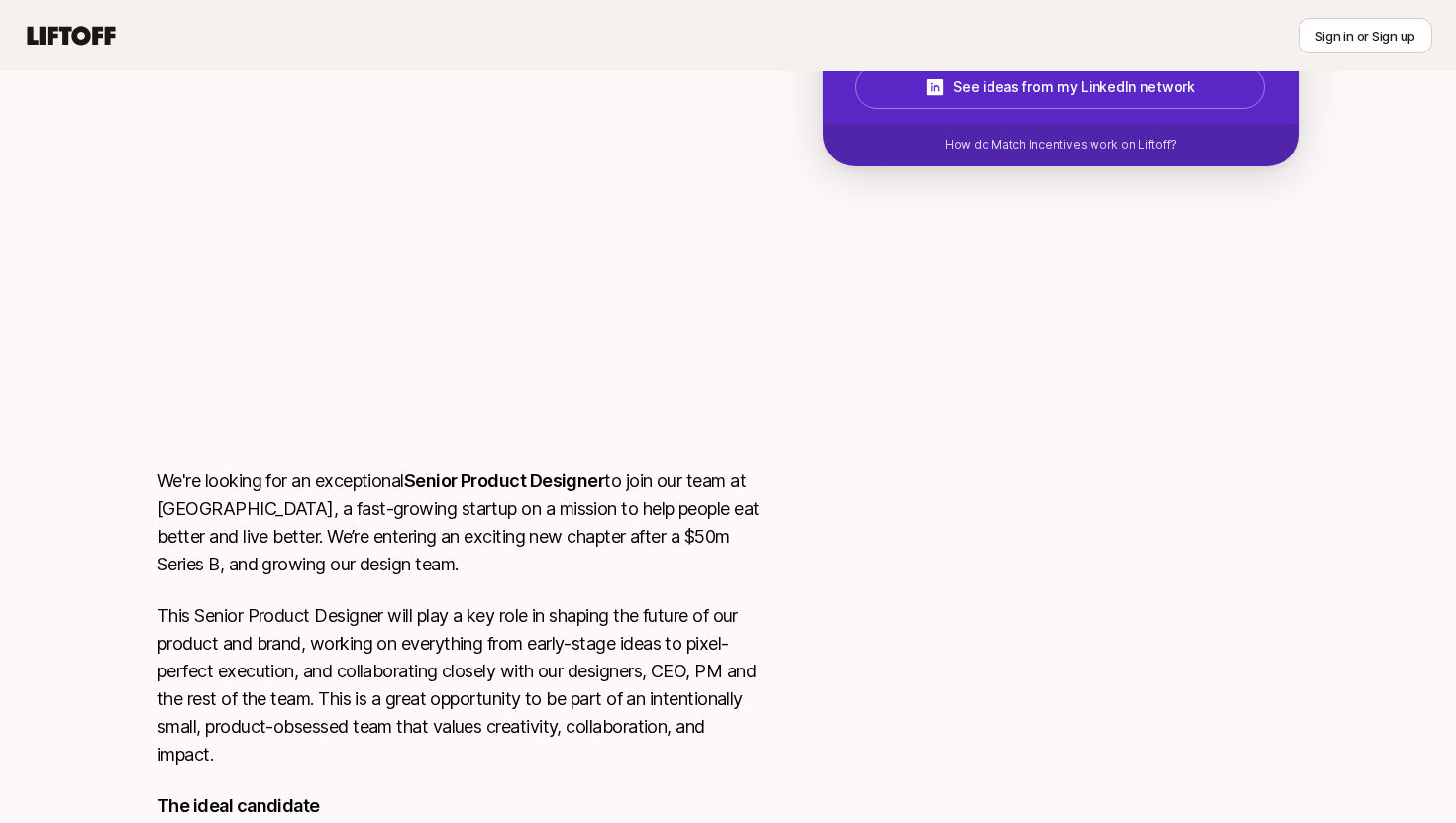scroll, scrollTop: 0, scrollLeft: 0, axis: both 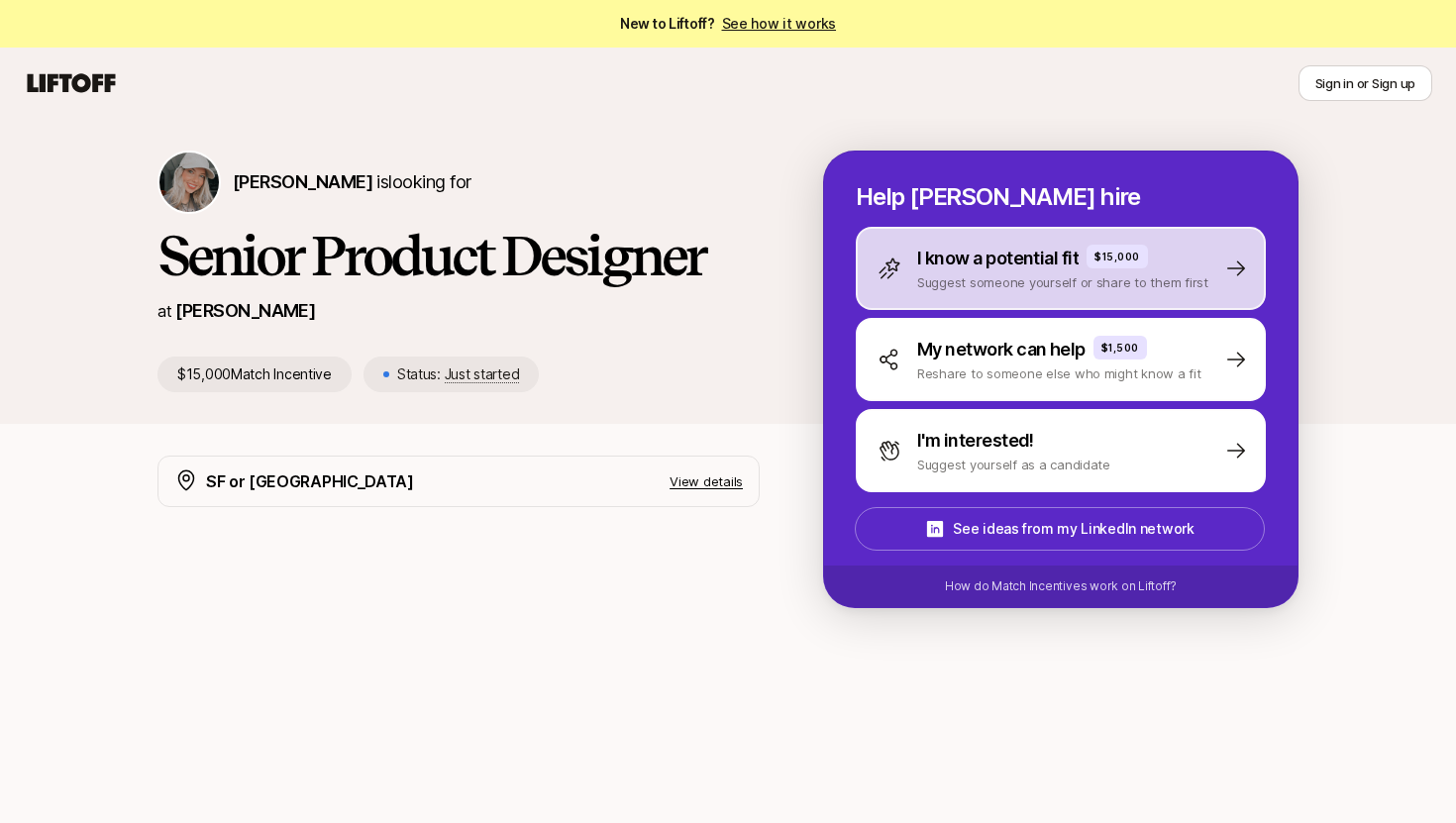 click on "Suggest someone yourself or share to them first" at bounding box center (1063, 282) 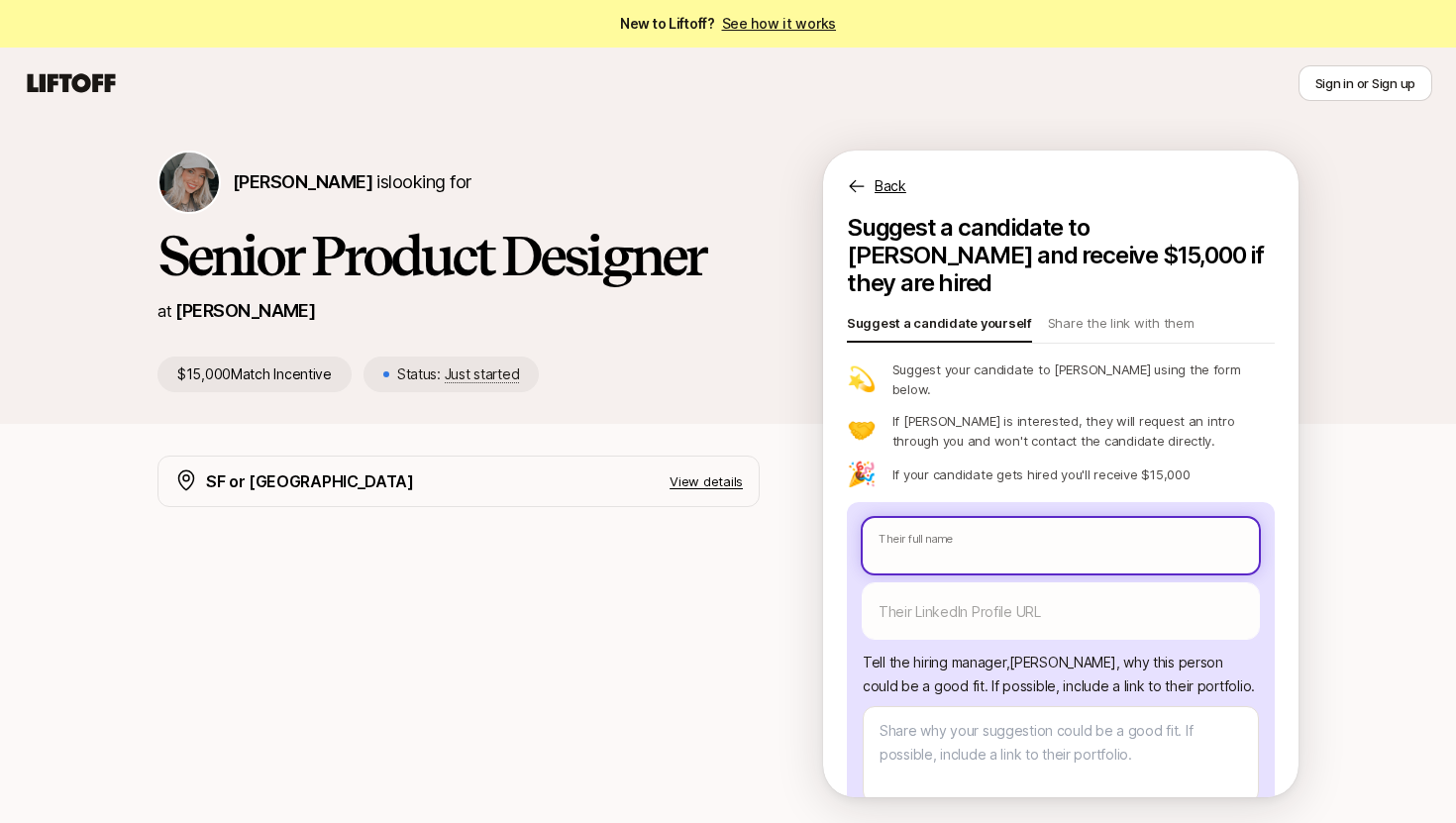 click on "New to Liftoff?   See how it works Sign in or Sign up Sign in or Sign up [PERSON_NAME]   is  looking for Senior Product Designer at [PERSON_NAME] $15,000  Match Incentive   Status:   Just started Back Suggest a candidate to [PERSON_NAME] and receive $15,000 if
they are hired Suggest a candidate yourself Share the link with them 💫 Suggest your candidate to [PERSON_NAME] using the form below. 🤝 If [PERSON_NAME] is interested, they will request an intro through you and won't contact the candidate directly. 🎉 If your candidate gets hired you'll receive $15,000 Their full name   We'll use   as their preferred name.   Change Their preferred name   Their LinkedIn Profile URL   Tell the hiring manager,  [PERSON_NAME] , why this person could be a good fit . If possible, include a link to their portfolio. How do you know them? Send to [PERSON_NAME]   You’ll need to log in or sign up to send a suggestion SF or NY View details We're looking for an exceptional  Senior Product Designer
The ideal candidate
$15,000 x" at bounding box center [728, 411] 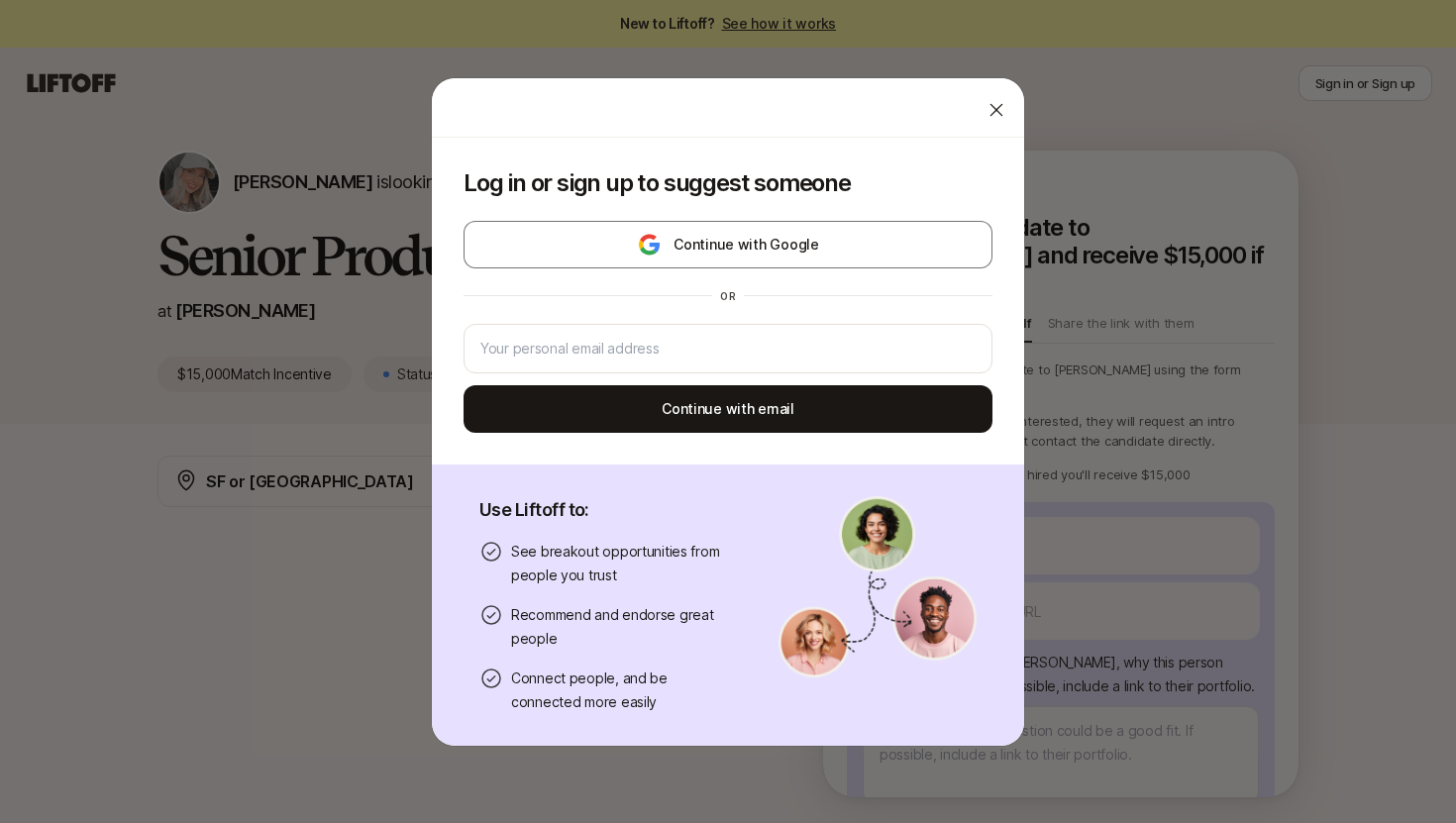 click 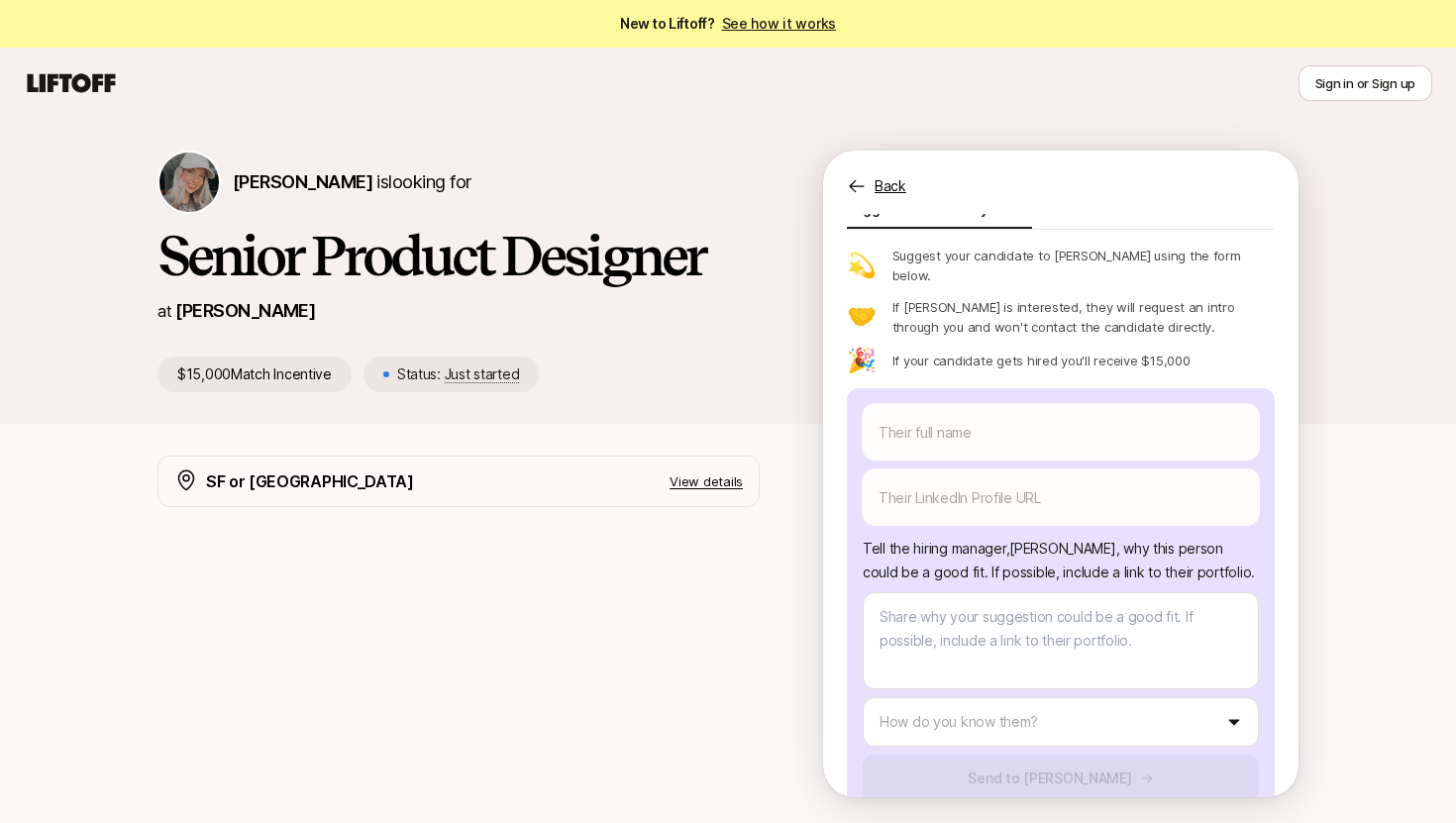 scroll, scrollTop: 146, scrollLeft: 0, axis: vertical 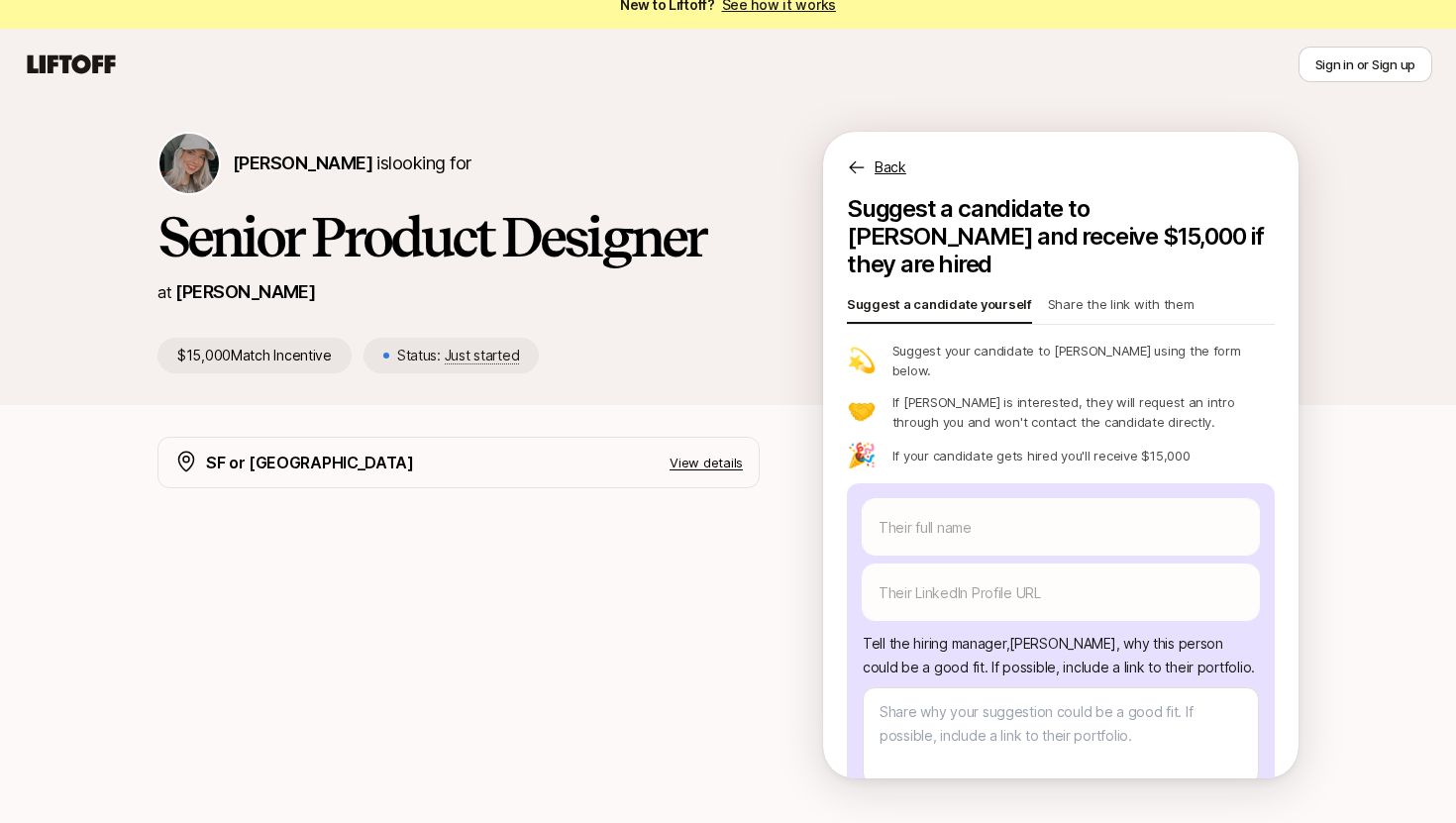 click on "Share the link with them" at bounding box center (1121, 308) 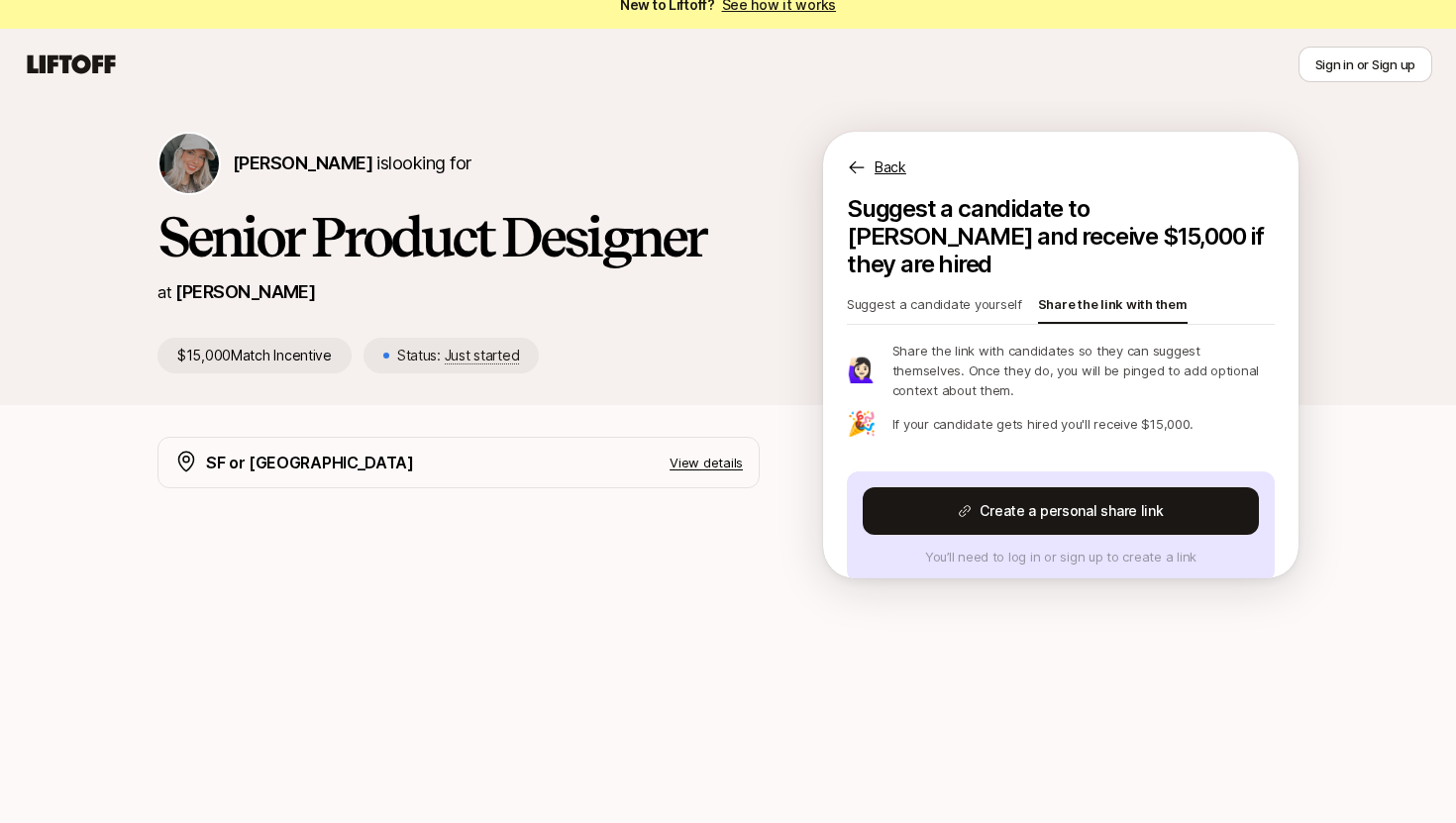 click on "Suggest a candidate yourself" at bounding box center [934, 308] 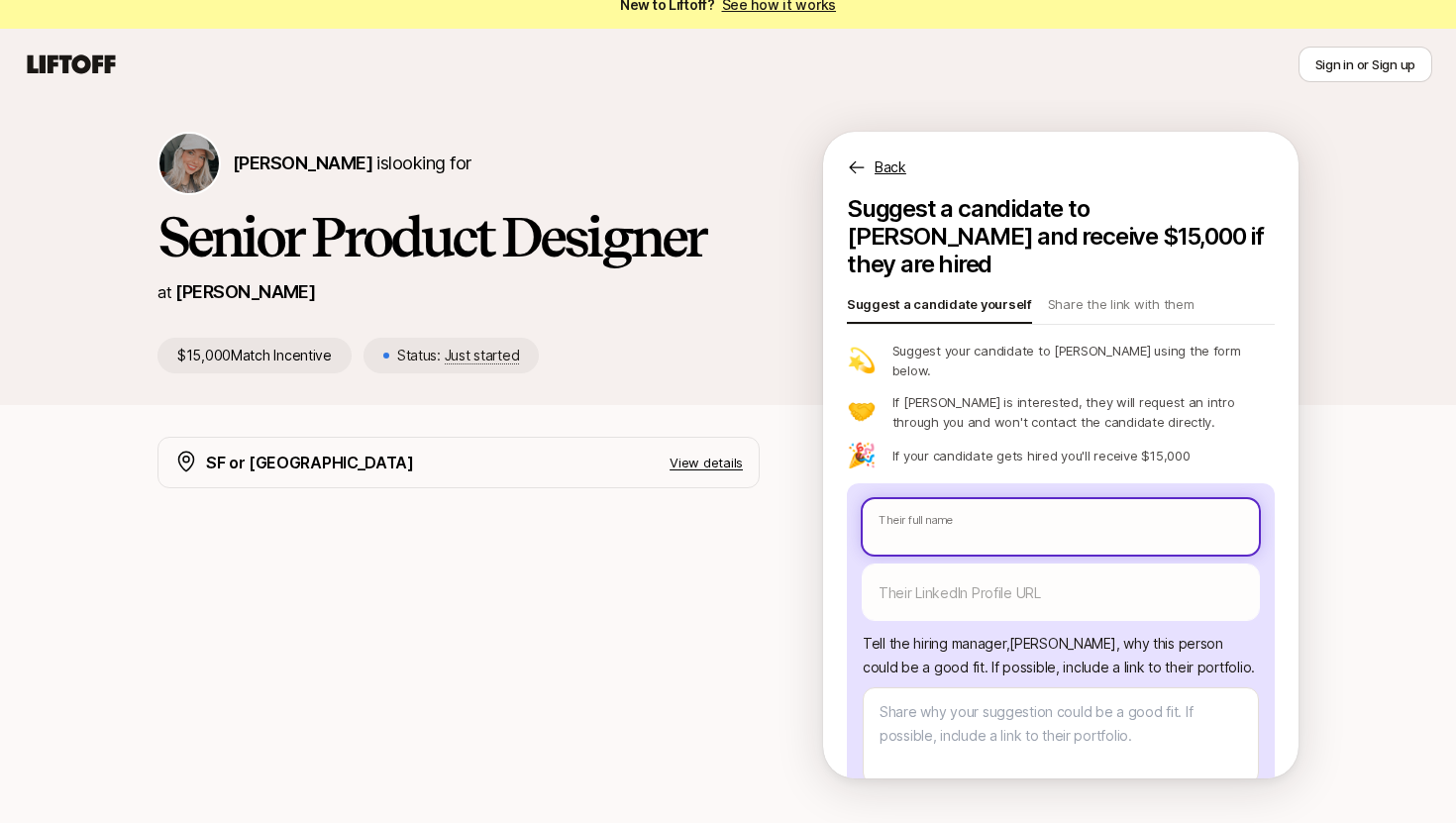 click on "New to Liftoff?   See how it works Sign in or Sign up Sign in or Sign up [PERSON_NAME]   is  looking for Senior Product Designer at [PERSON_NAME] $15,000  Match Incentive   Status:   Just started Back Suggest a candidate to [PERSON_NAME] and receive $15,000 if
they are hired Suggest a candidate yourself Share the link with them 💫 Suggest your candidate to [PERSON_NAME] using the form below. 🤝 If [PERSON_NAME] is interested, they will request an intro through you and won't contact the candidate directly. 🎉 If your candidate gets hired you'll receive $15,000 Their full name   We'll use   as their preferred name.   Change Their preferred name   Their LinkedIn Profile URL   Tell the hiring manager,  [PERSON_NAME] , why this person could be a good fit . If possible, include a link to their portfolio. How do you know them? Send to [PERSON_NAME]   You’ll need to log in or sign up to send a suggestion SF or NY View details We're looking for an exceptional  Senior Product Designer
The ideal candidate
$15,000 x" at bounding box center [728, 392] 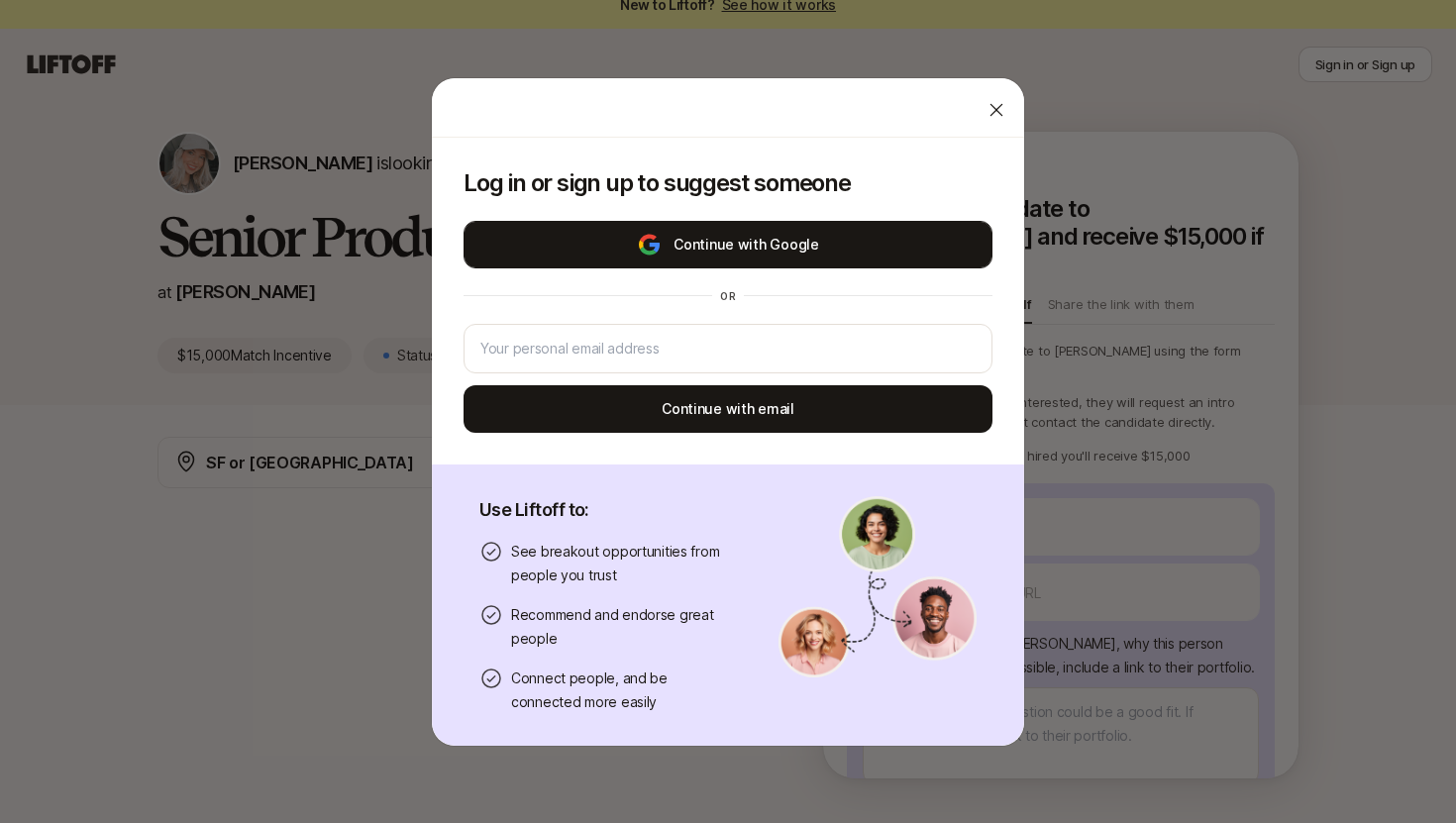 click on "Continue with Google" at bounding box center (728, 245) 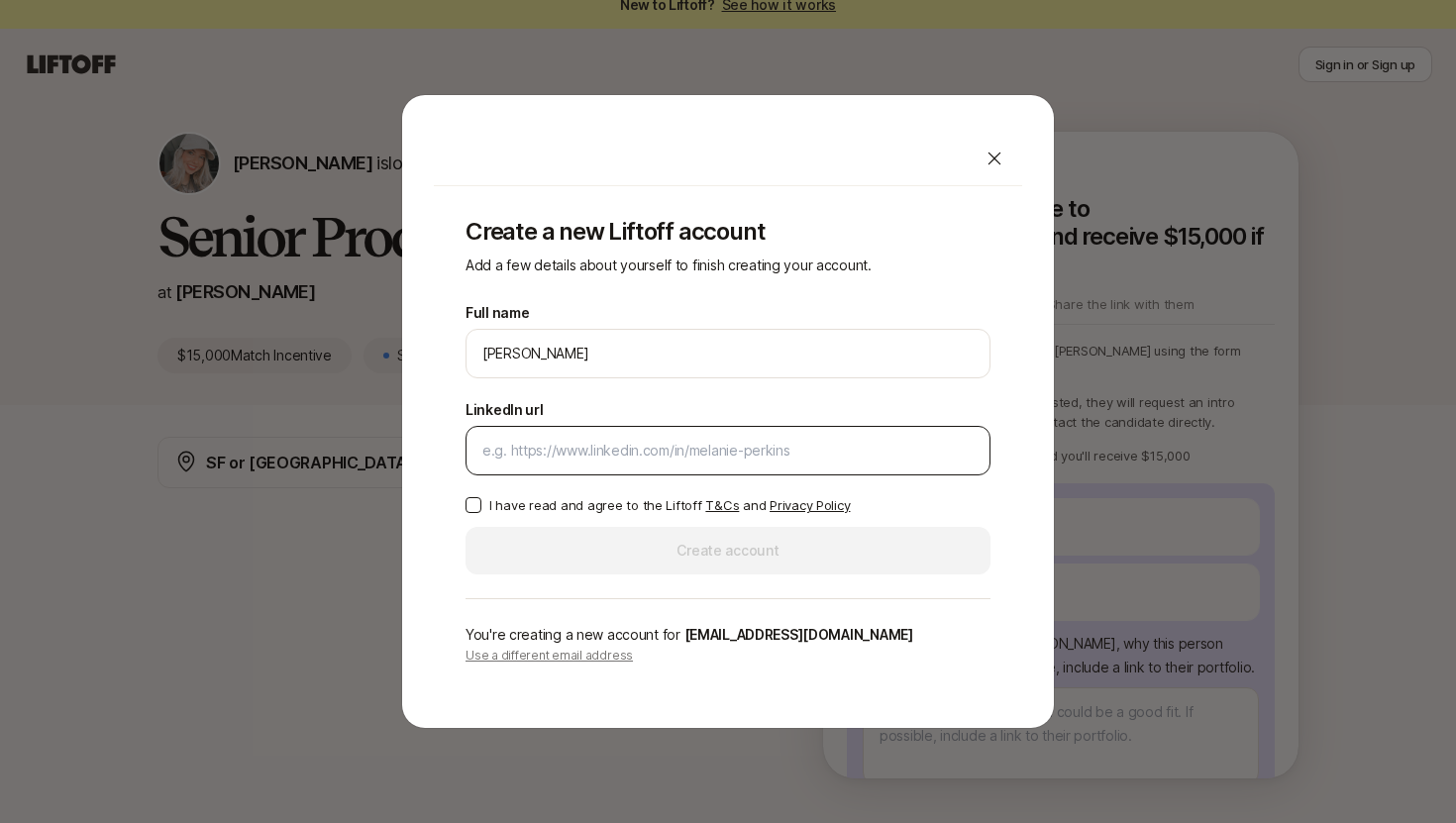 click on "LinkedIn url" at bounding box center (728, 451) 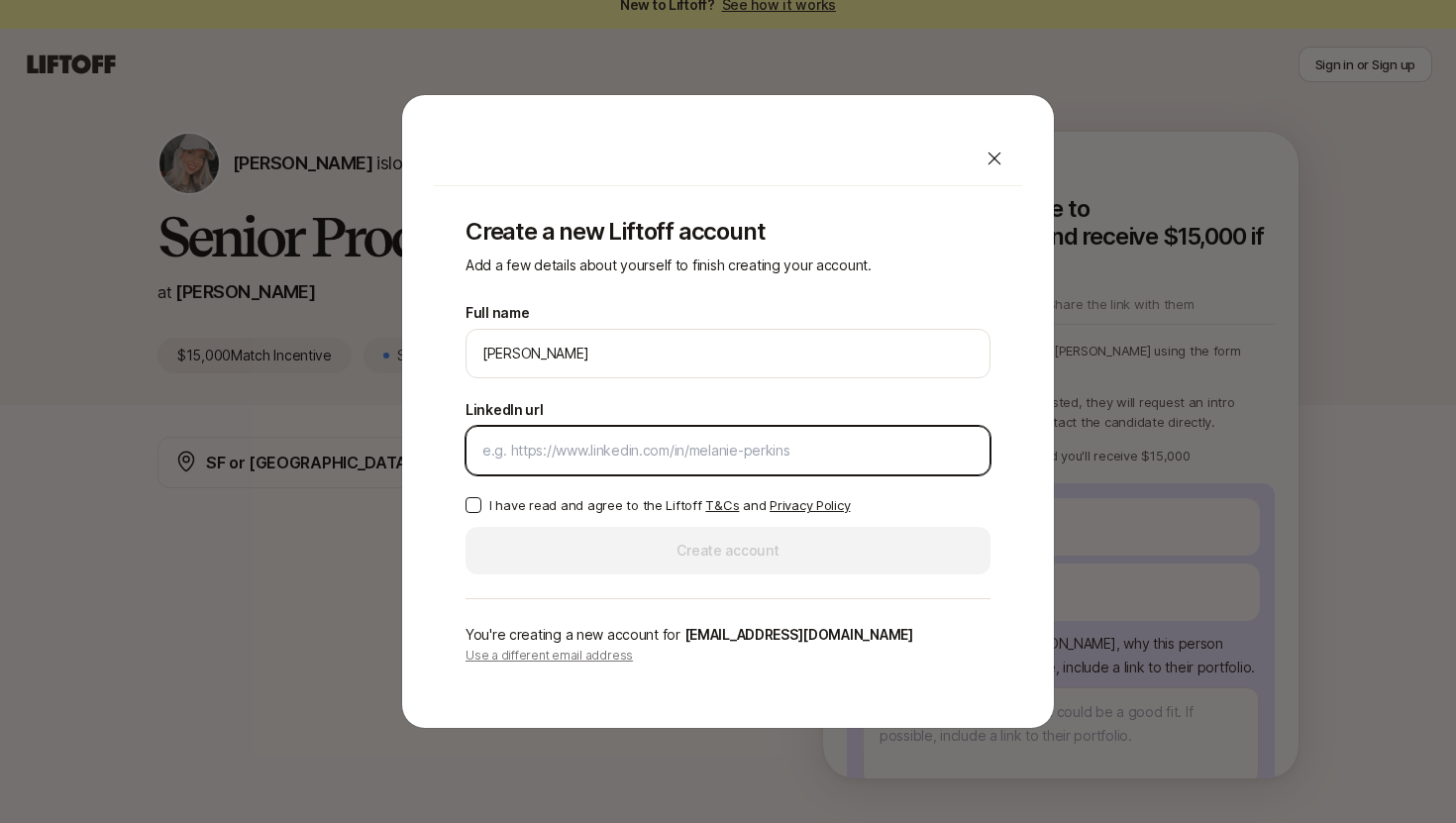 type on "x" 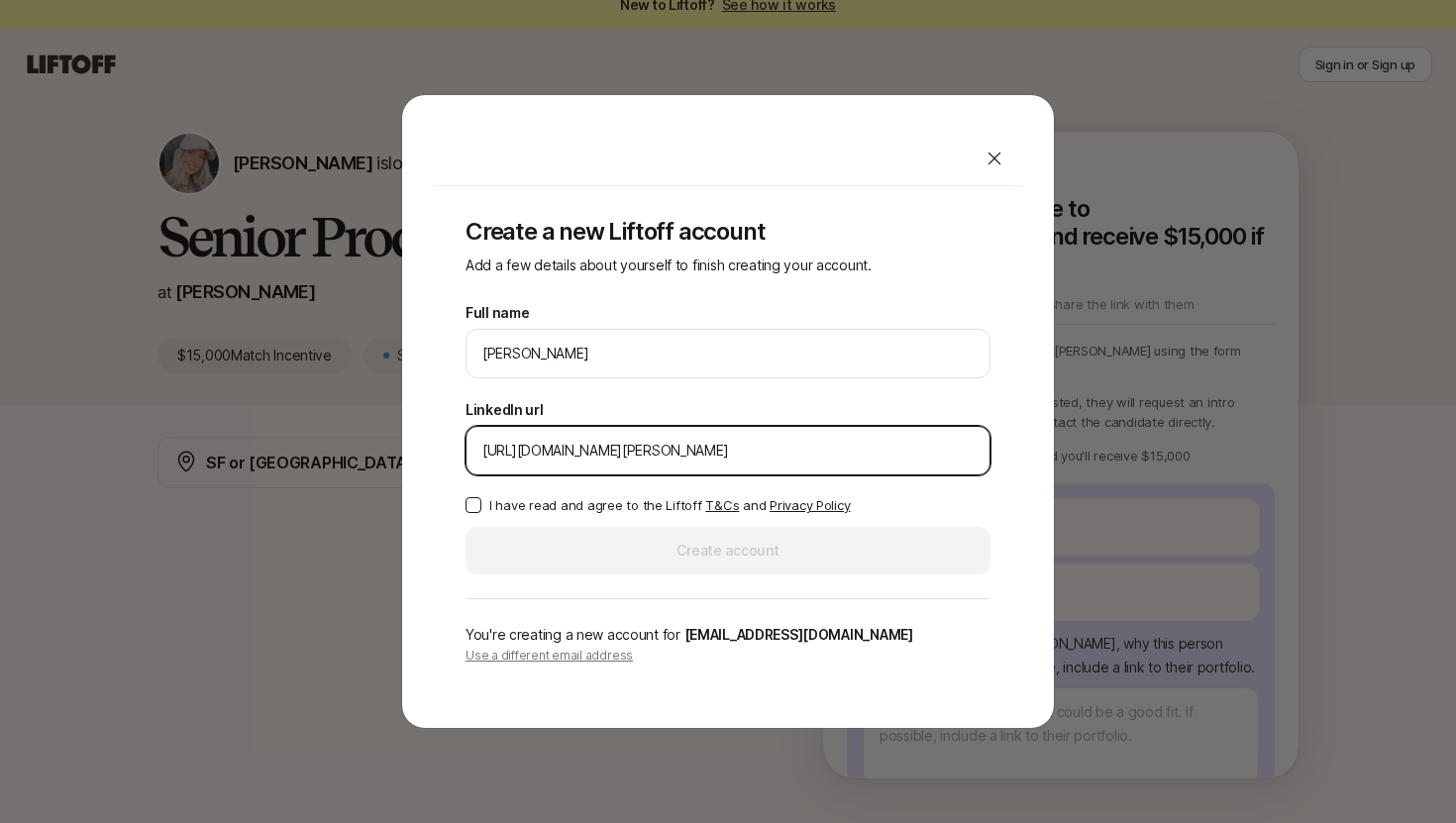 type on "[URL][DOMAIN_NAME][PERSON_NAME]" 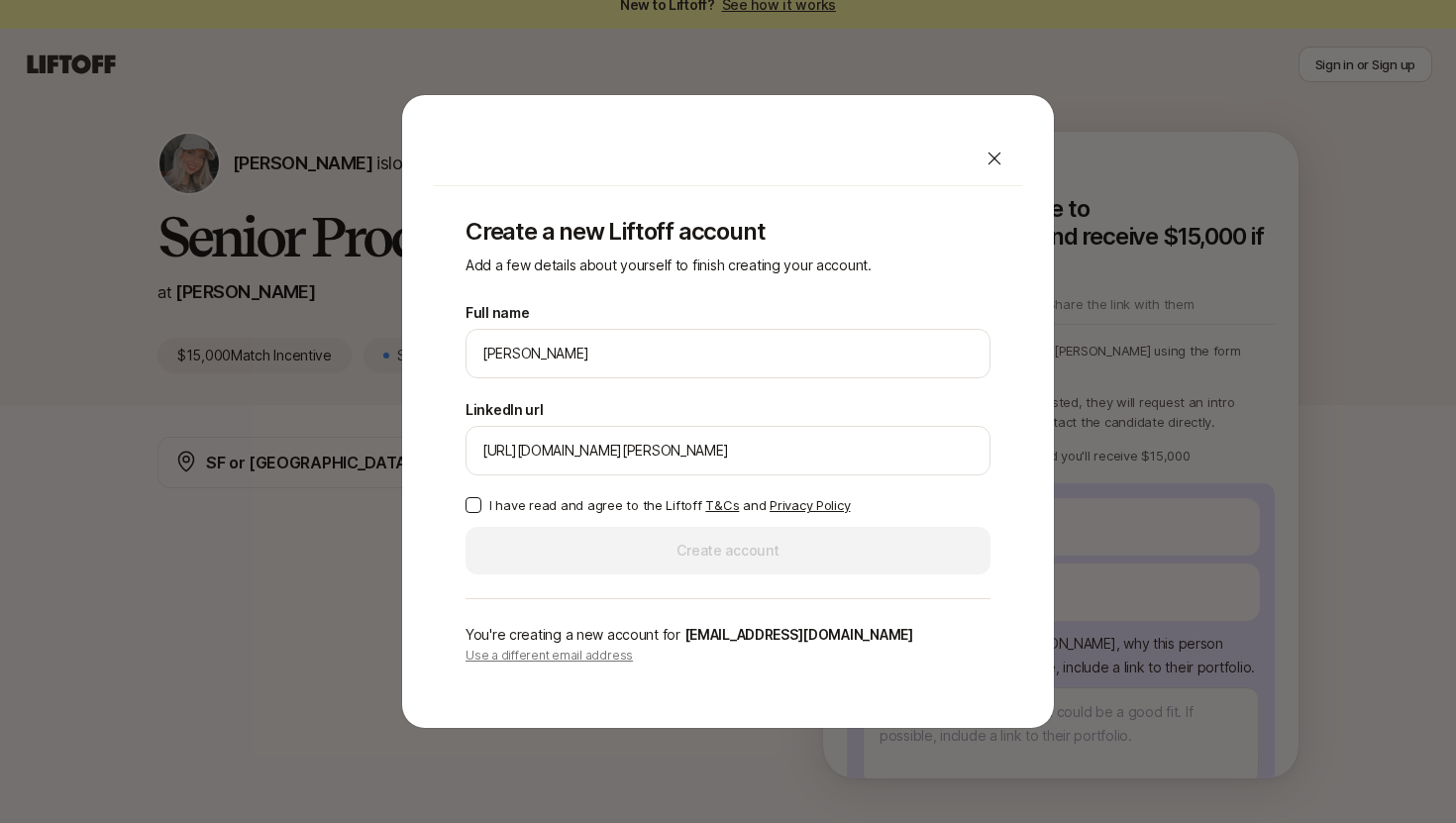 click on "I have read and agree to the Liftoff   T&Cs   and   Privacy Policy" at bounding box center [473, 505] 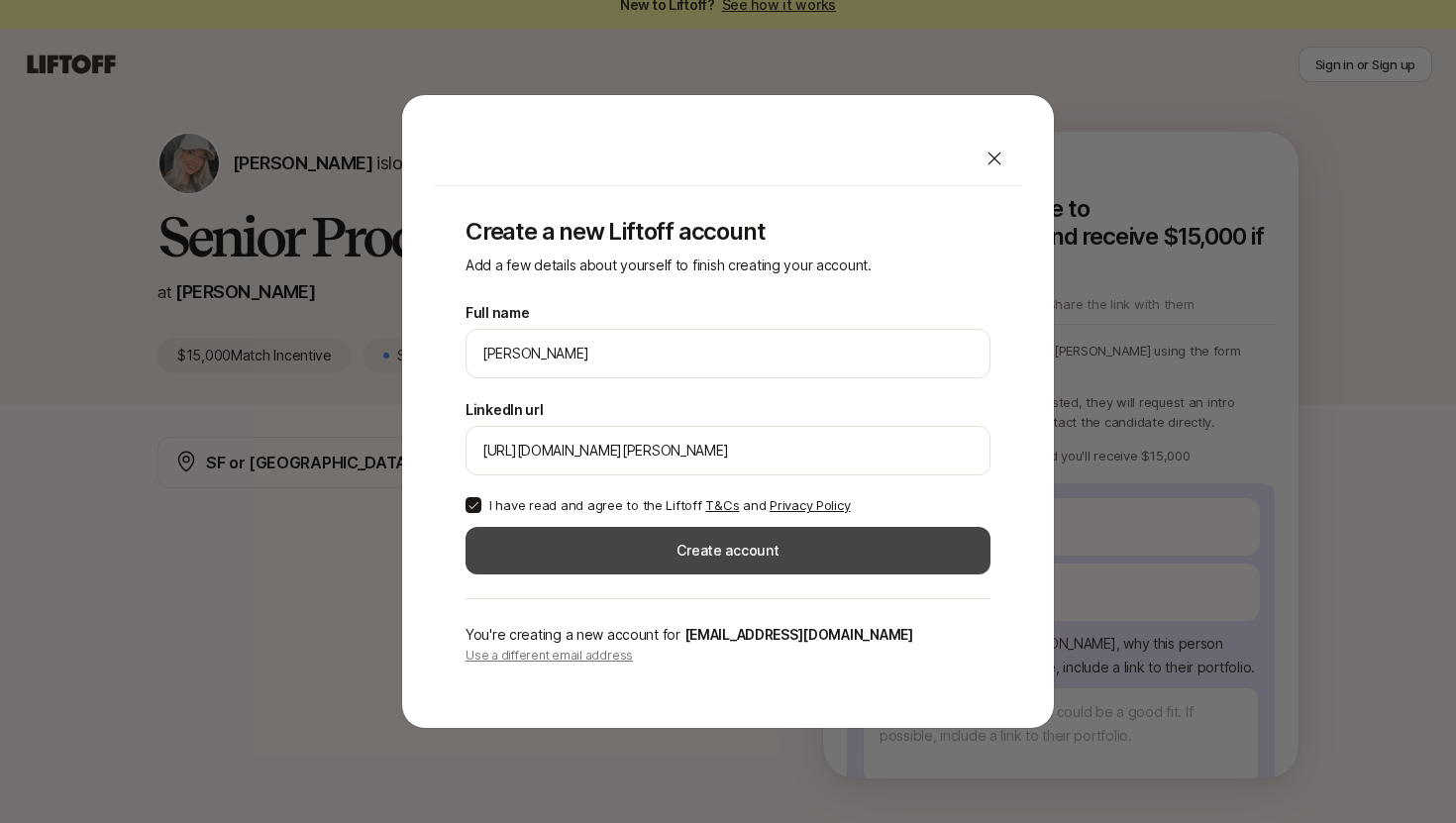 click on "Create account" at bounding box center (728, 551) 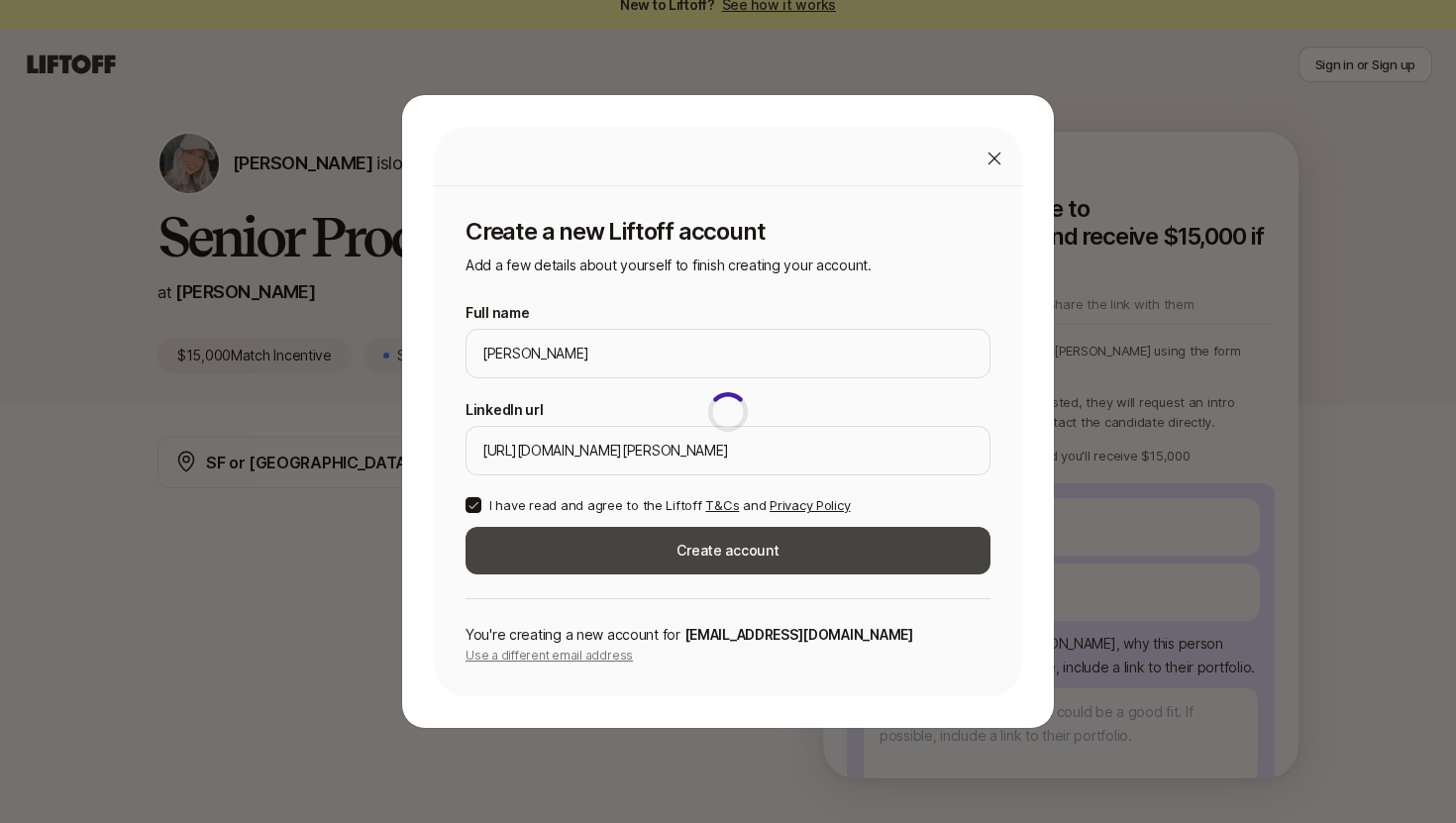 scroll, scrollTop: 0, scrollLeft: 0, axis: both 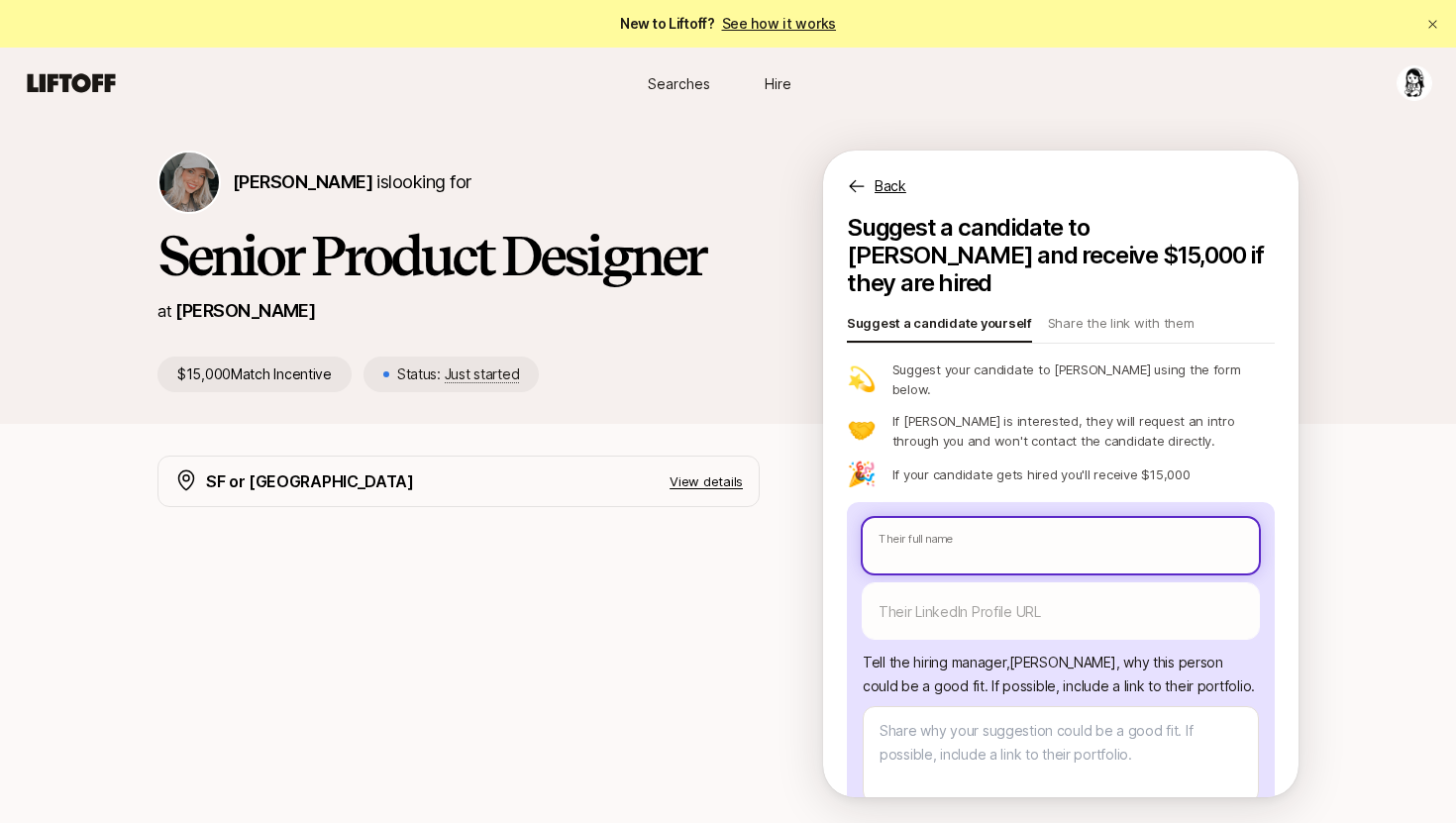 click at bounding box center [1061, 546] 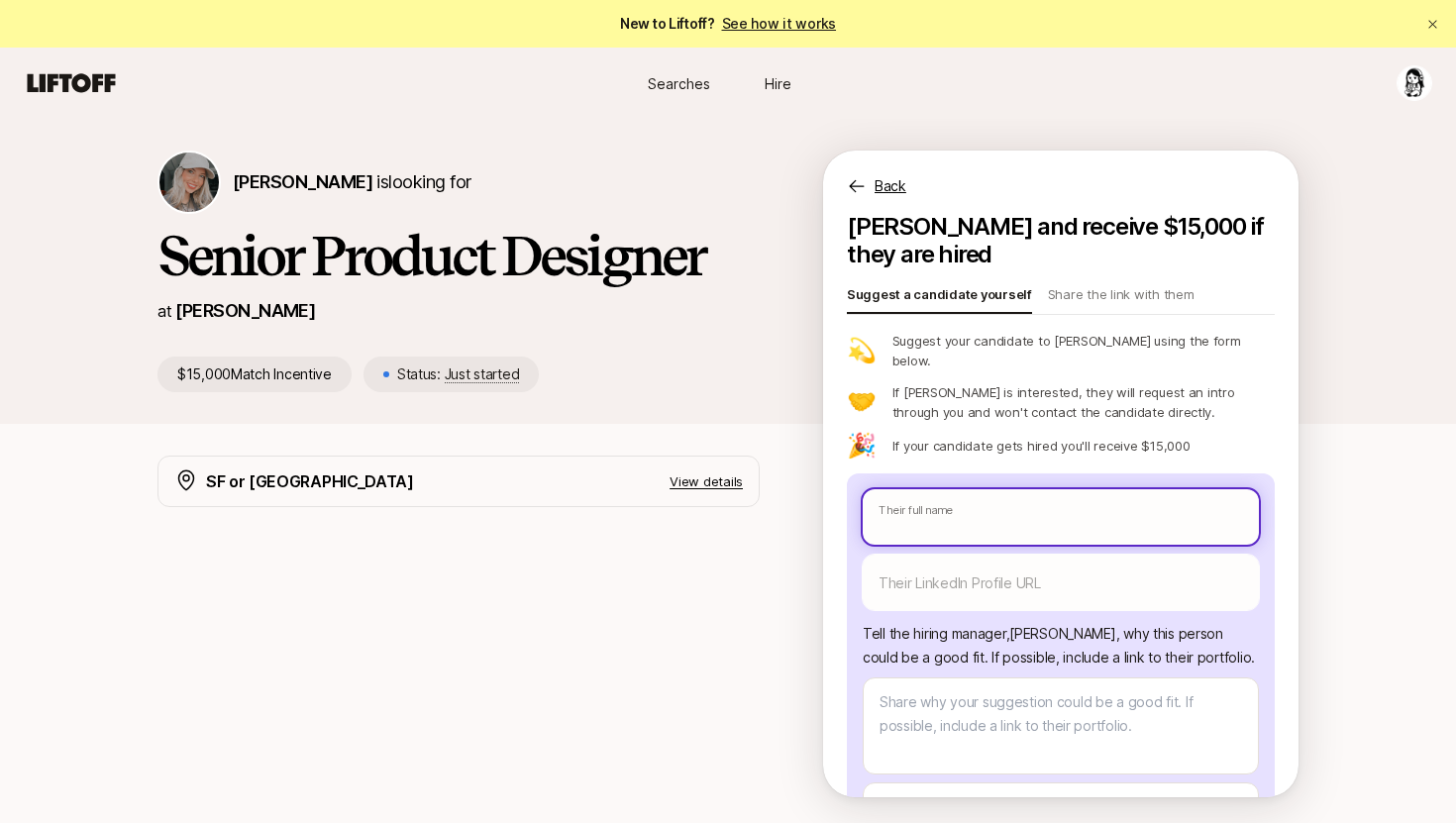 scroll, scrollTop: 68, scrollLeft: 0, axis: vertical 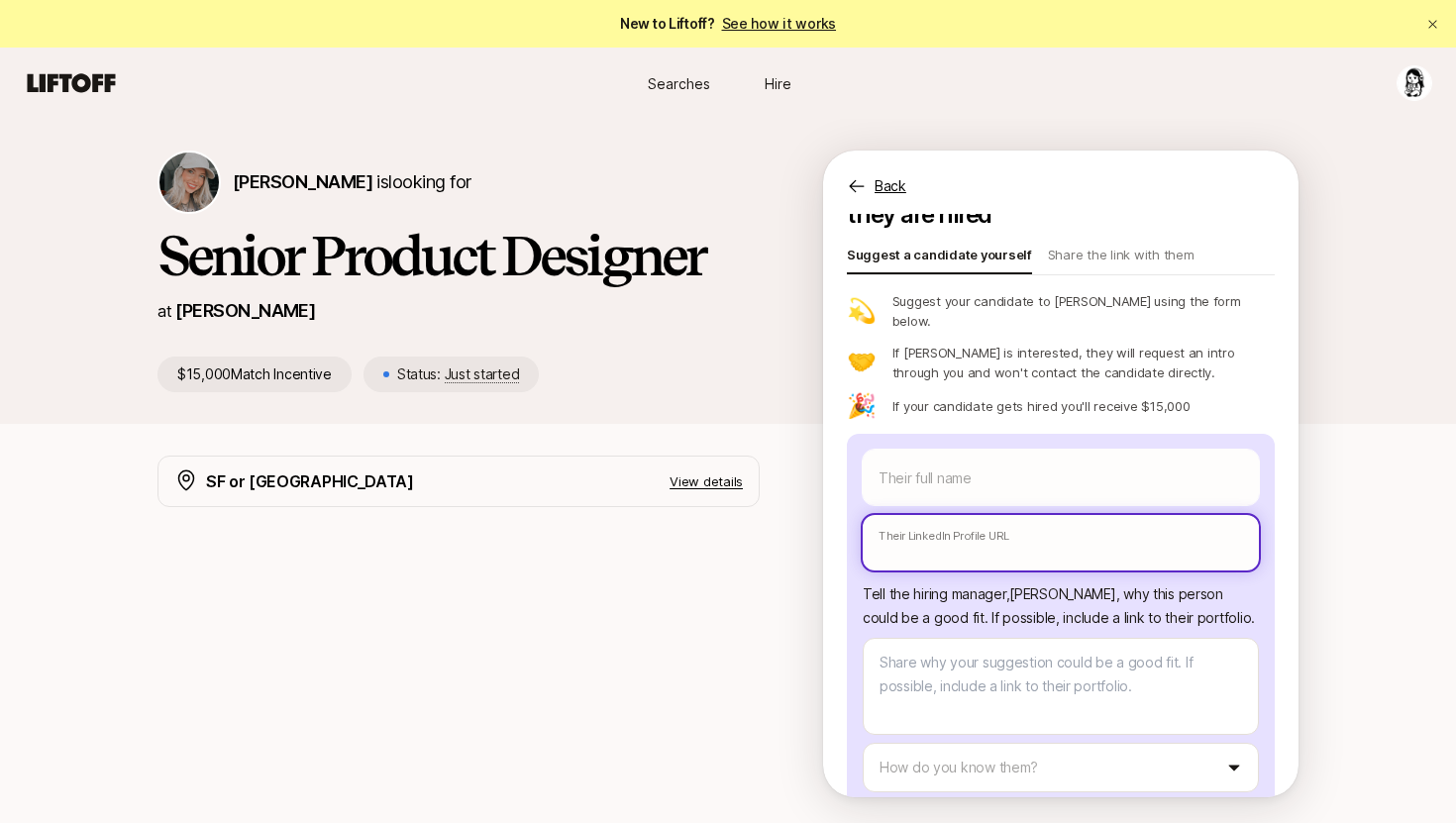 click at bounding box center (1061, 543) 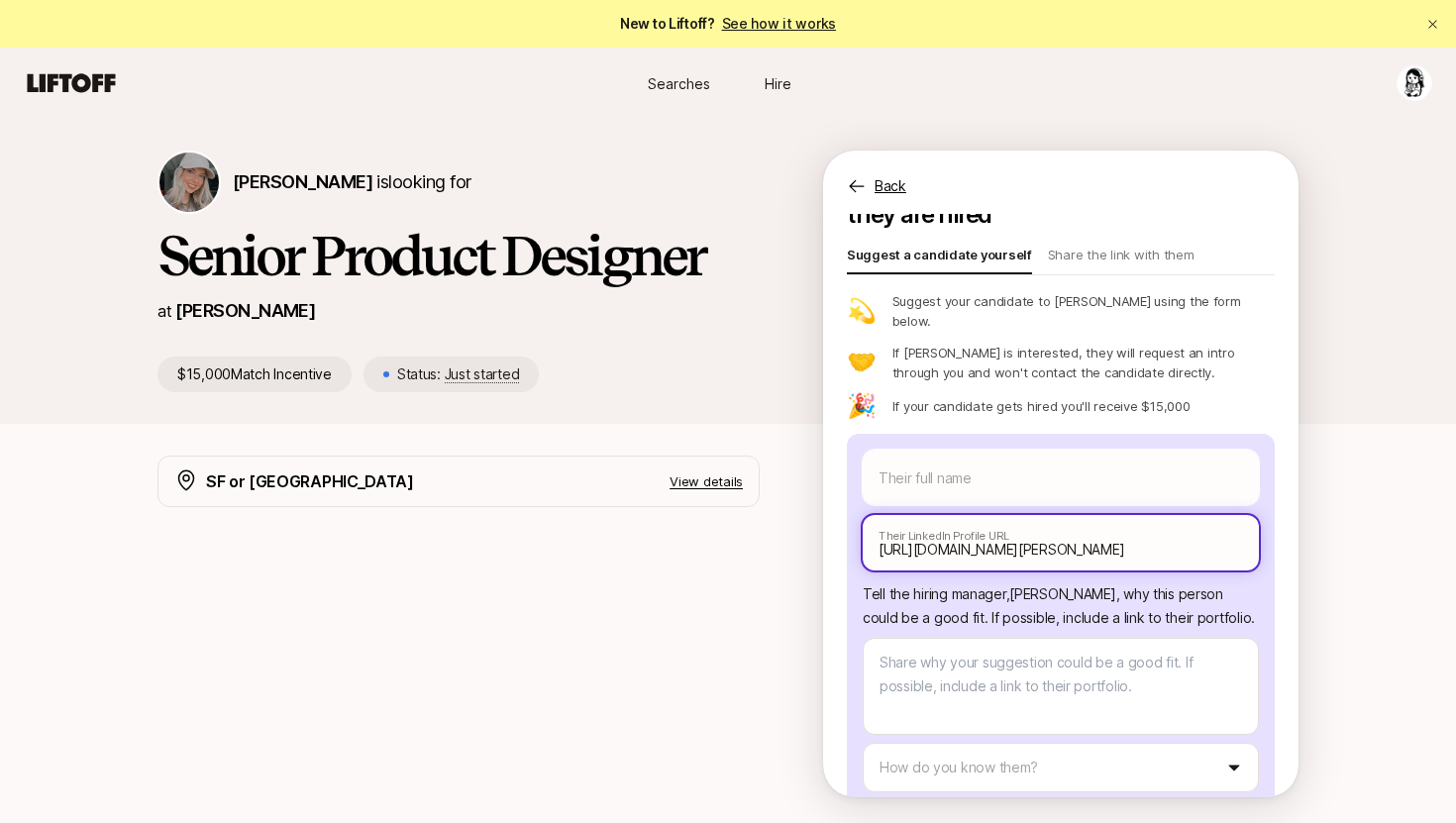 scroll, scrollTop: 114, scrollLeft: 0, axis: vertical 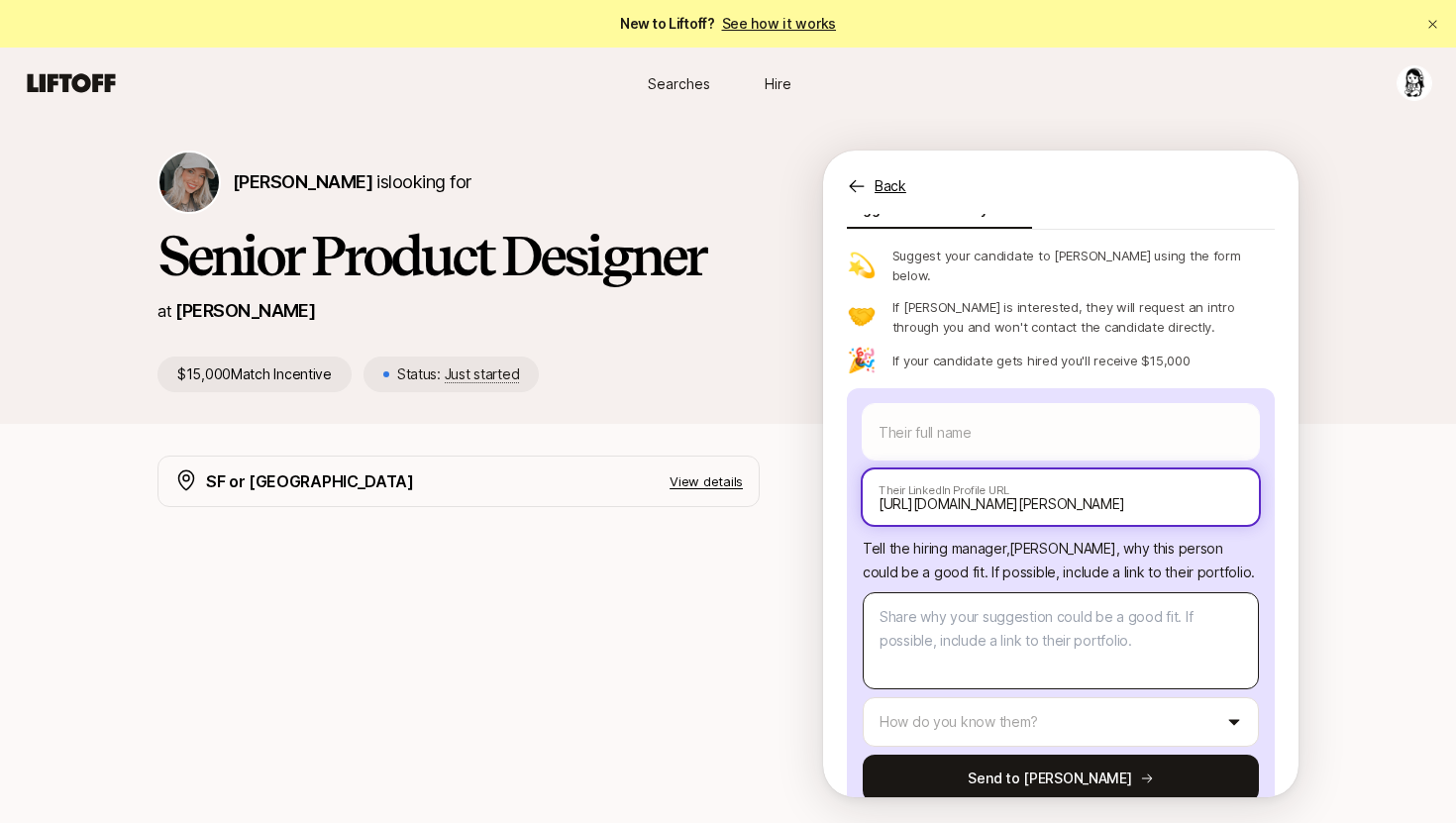 type on "[URL][DOMAIN_NAME][PERSON_NAME]" 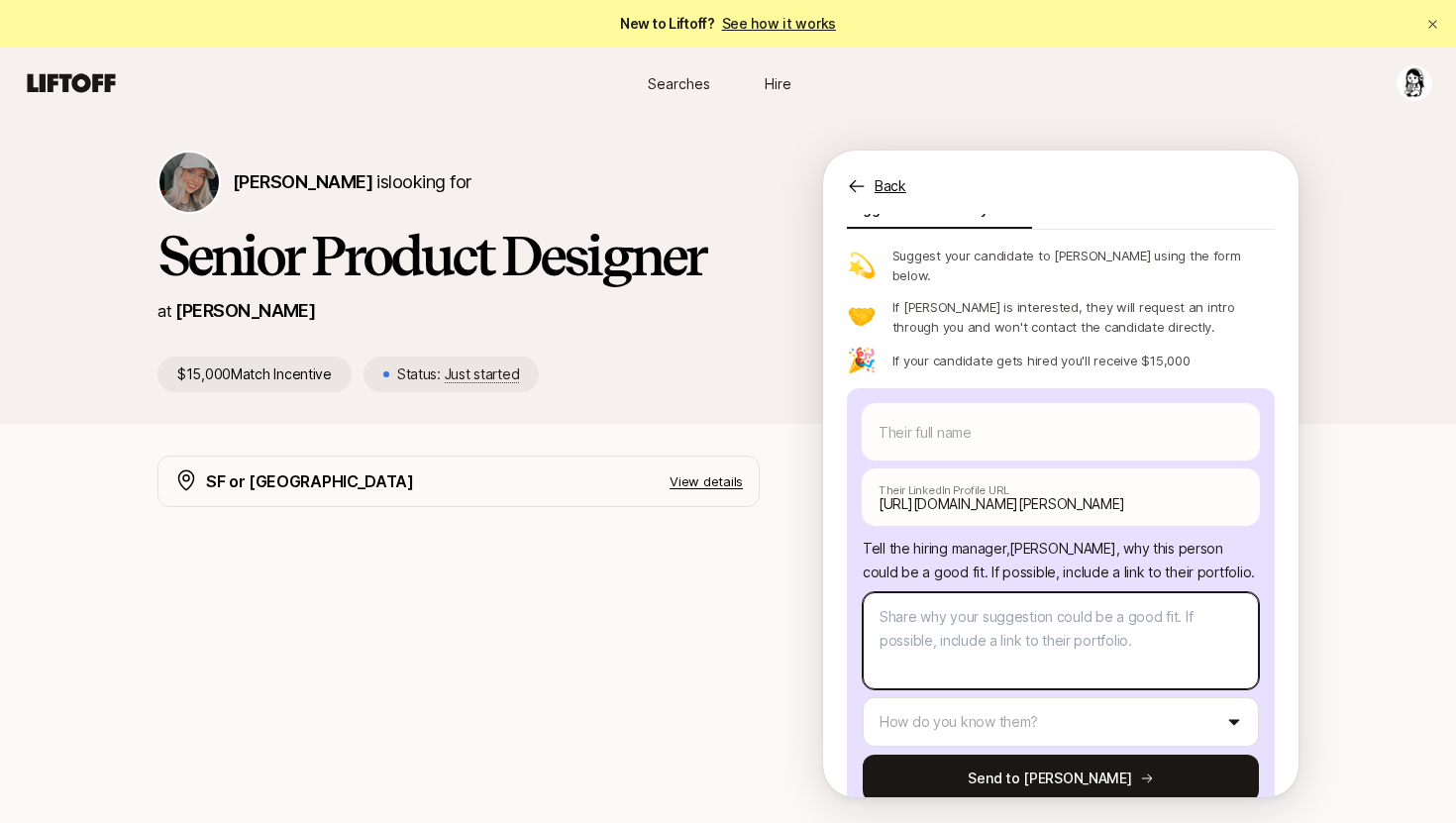click at bounding box center [1061, 641] 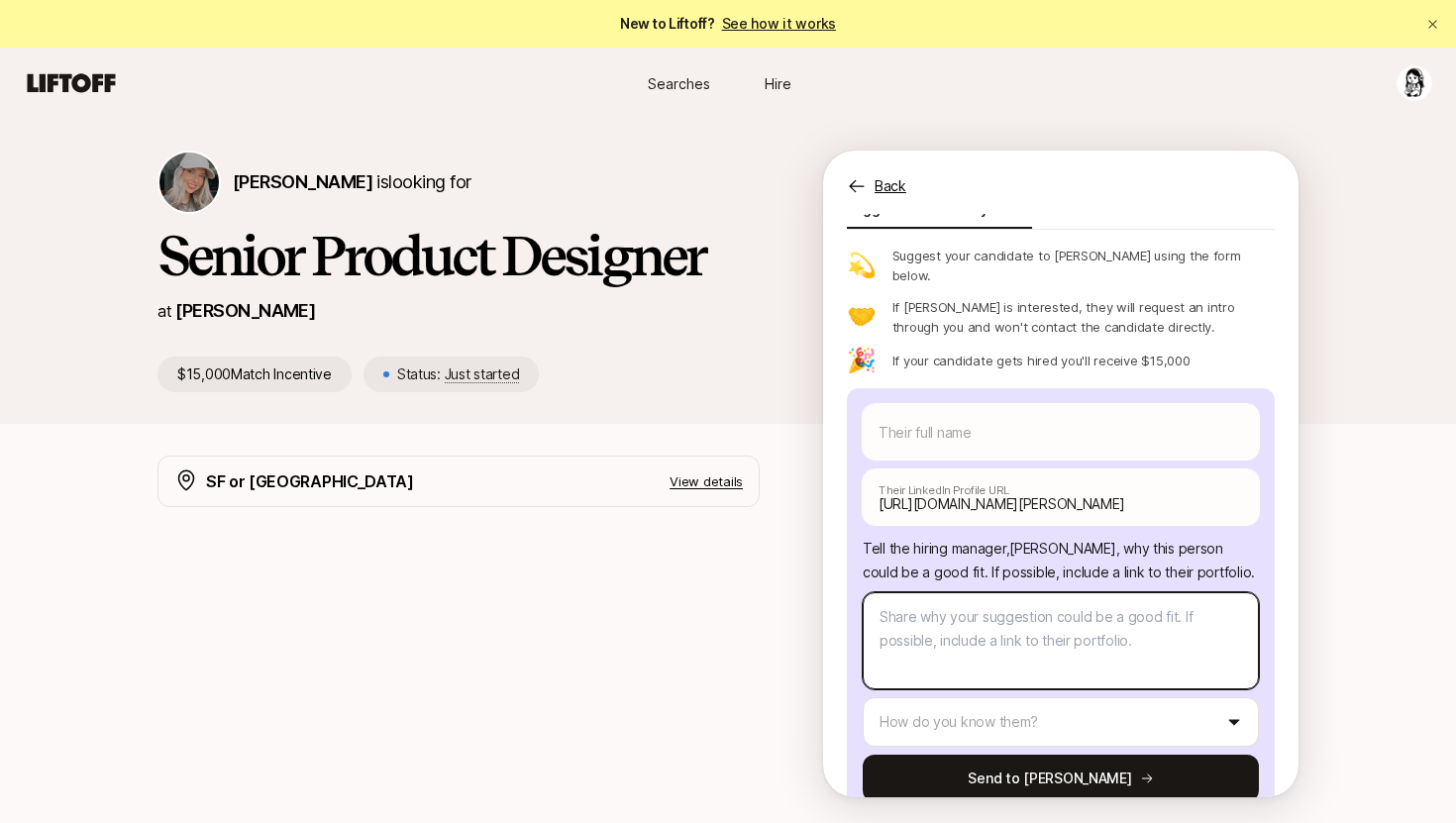 type on "x" 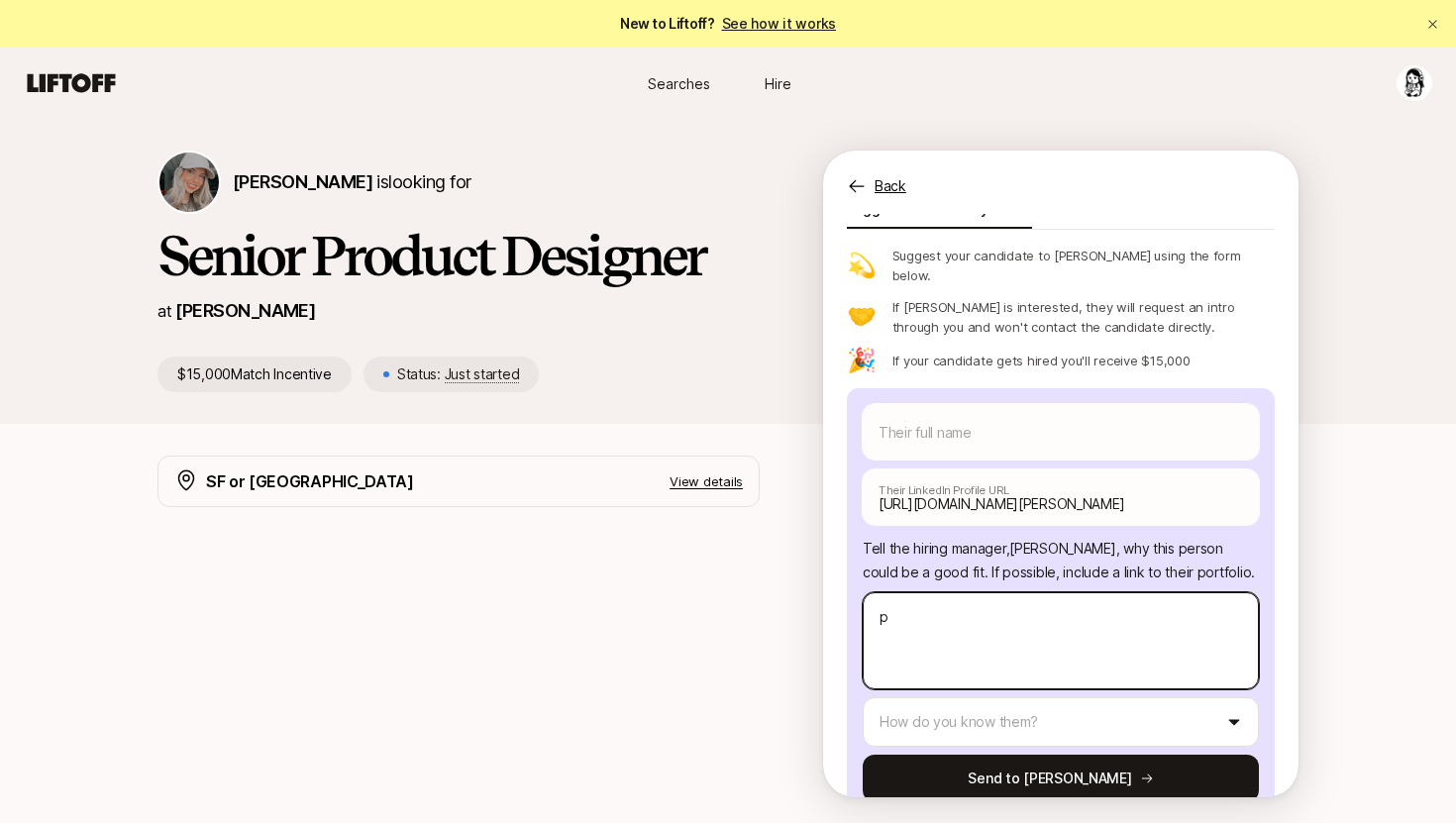 type on "x" 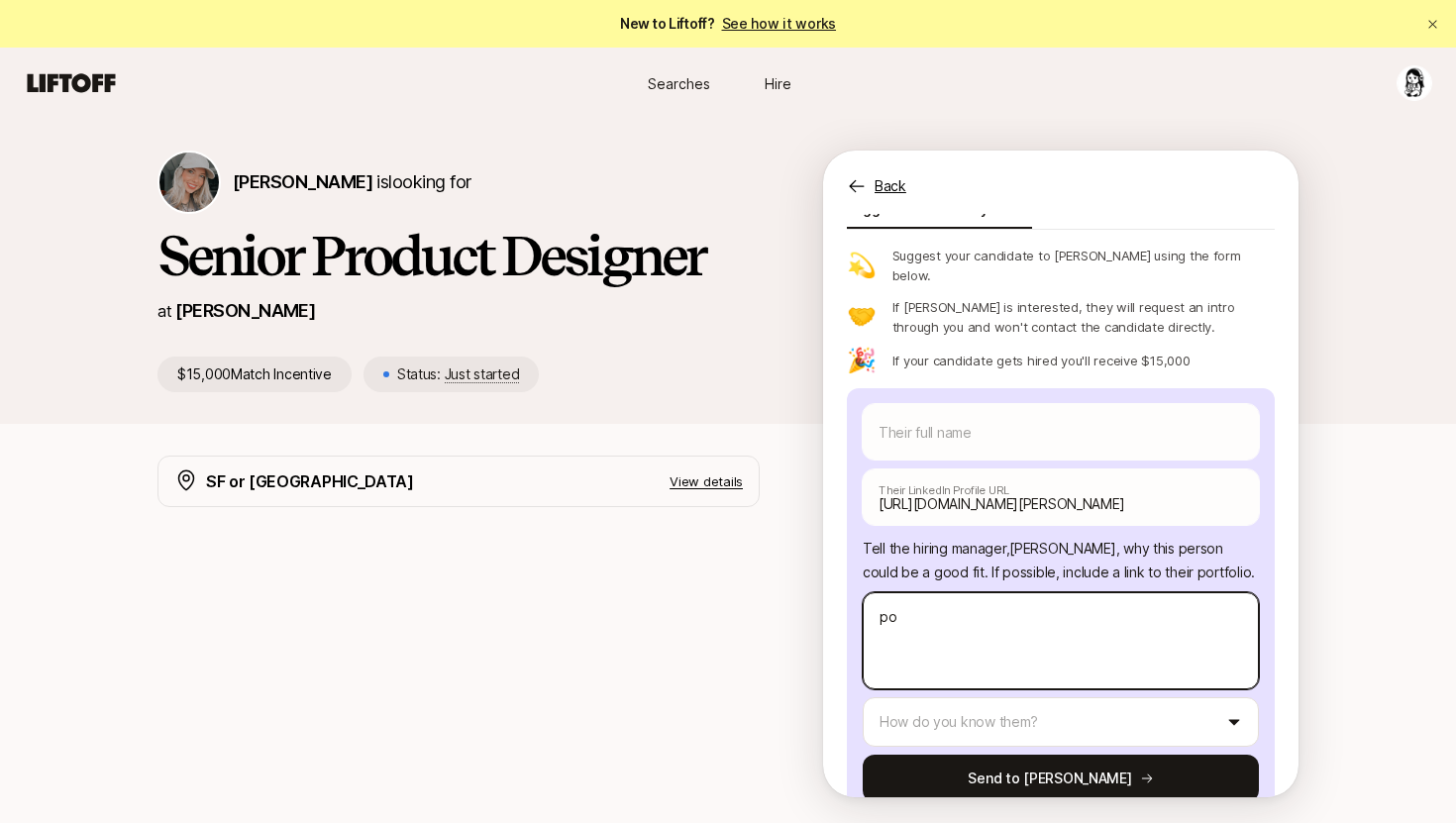 type on "x" 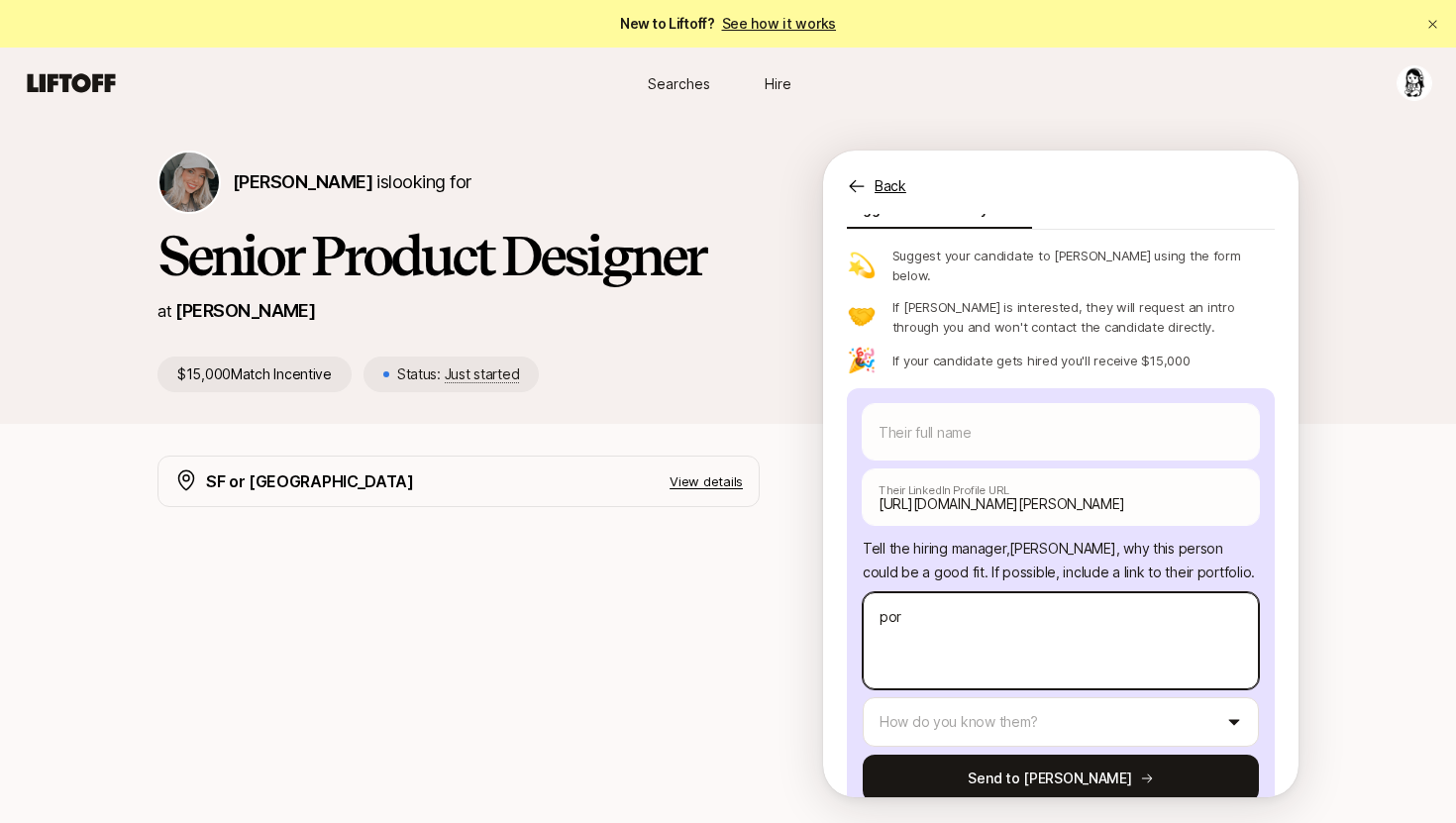type on "x" 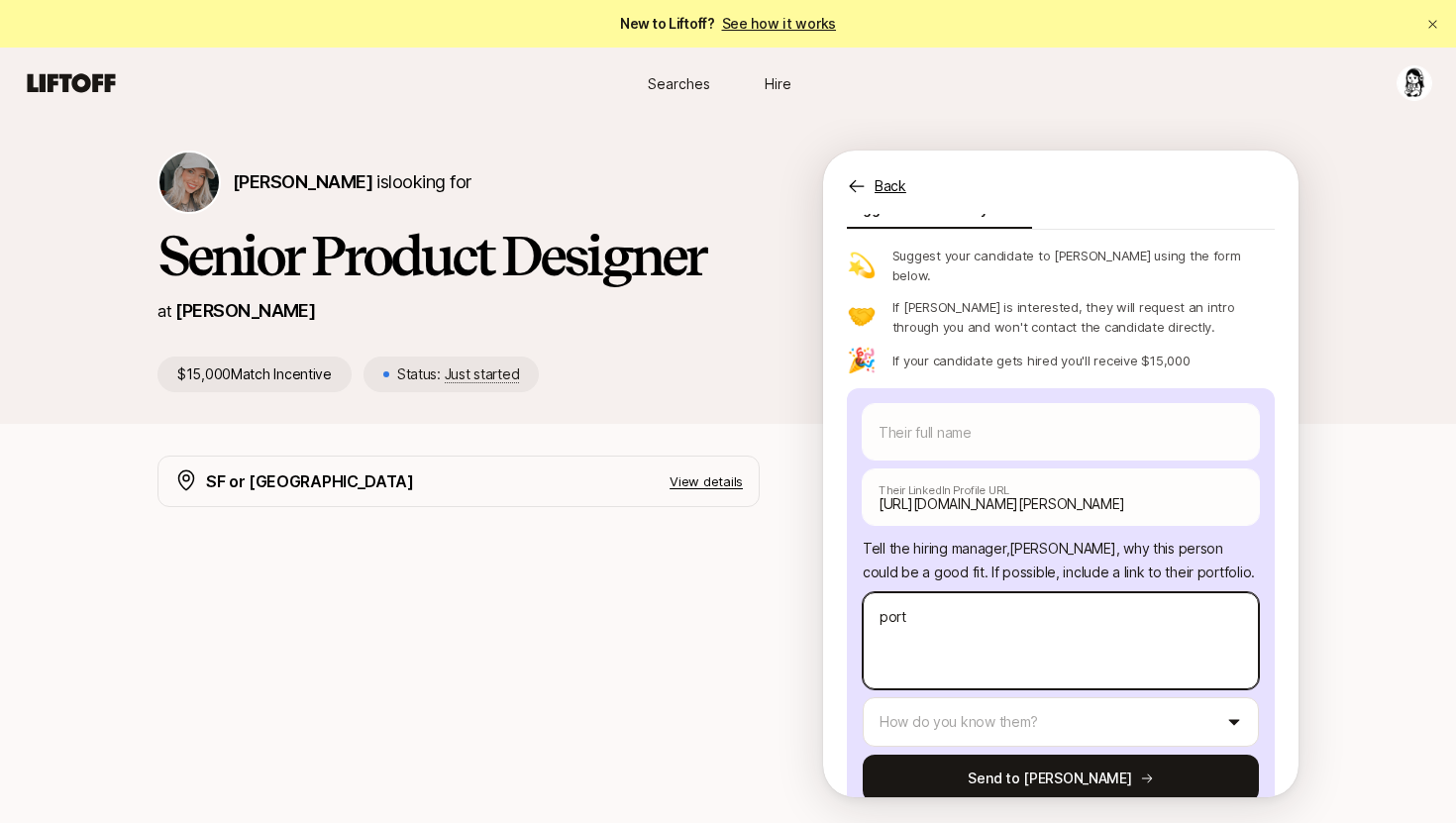 type on "x" 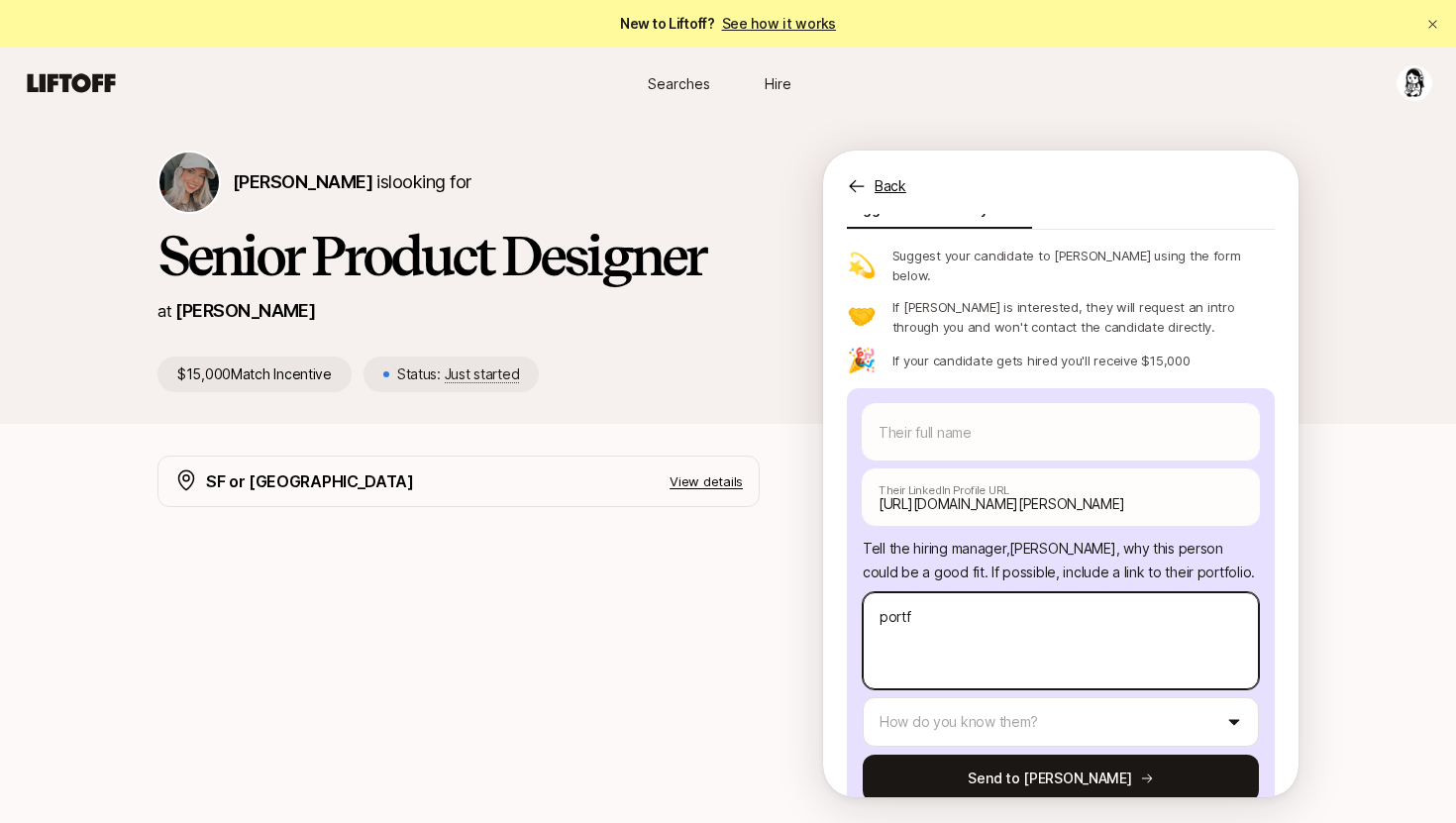 type on "x" 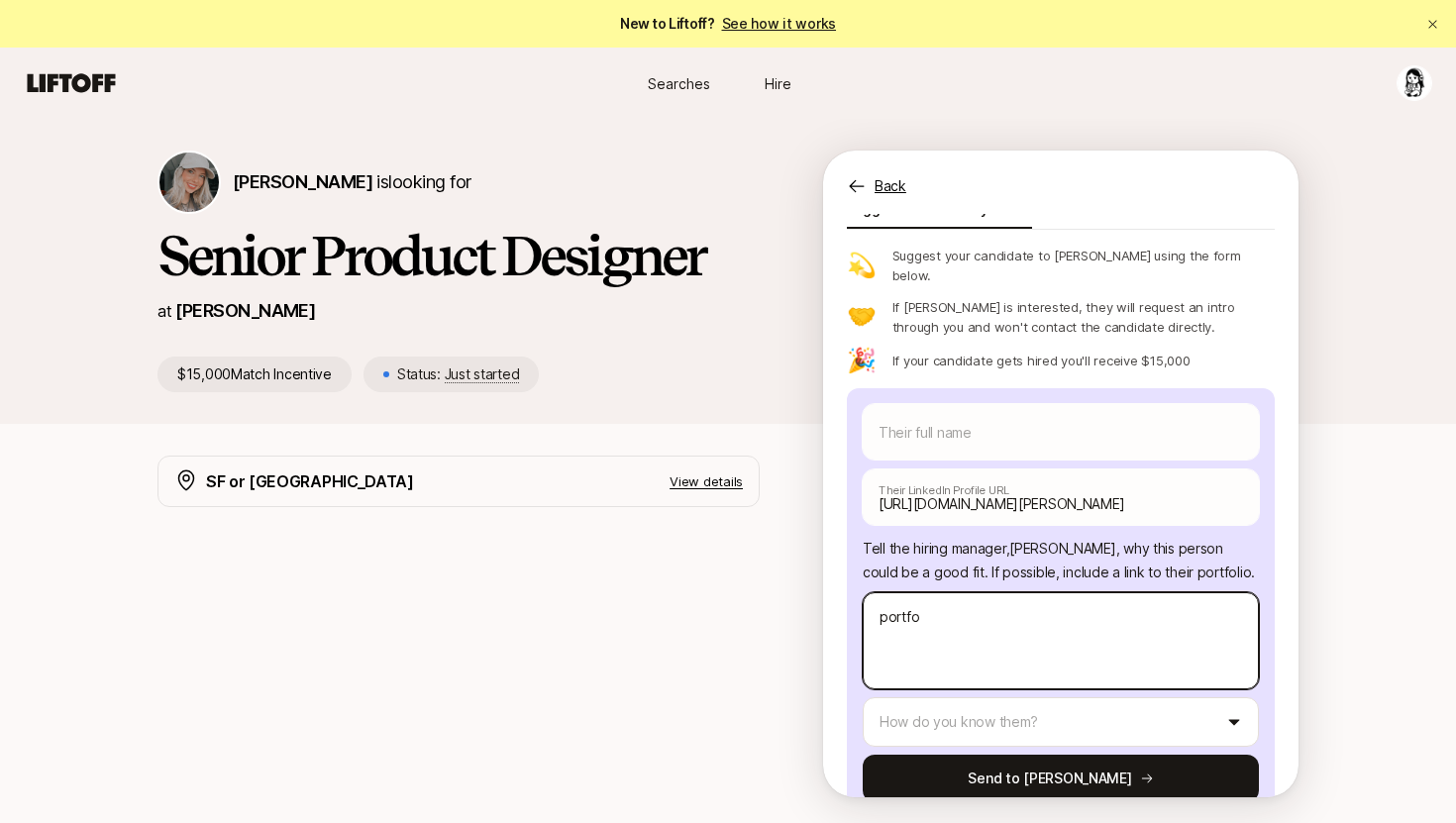 type on "x" 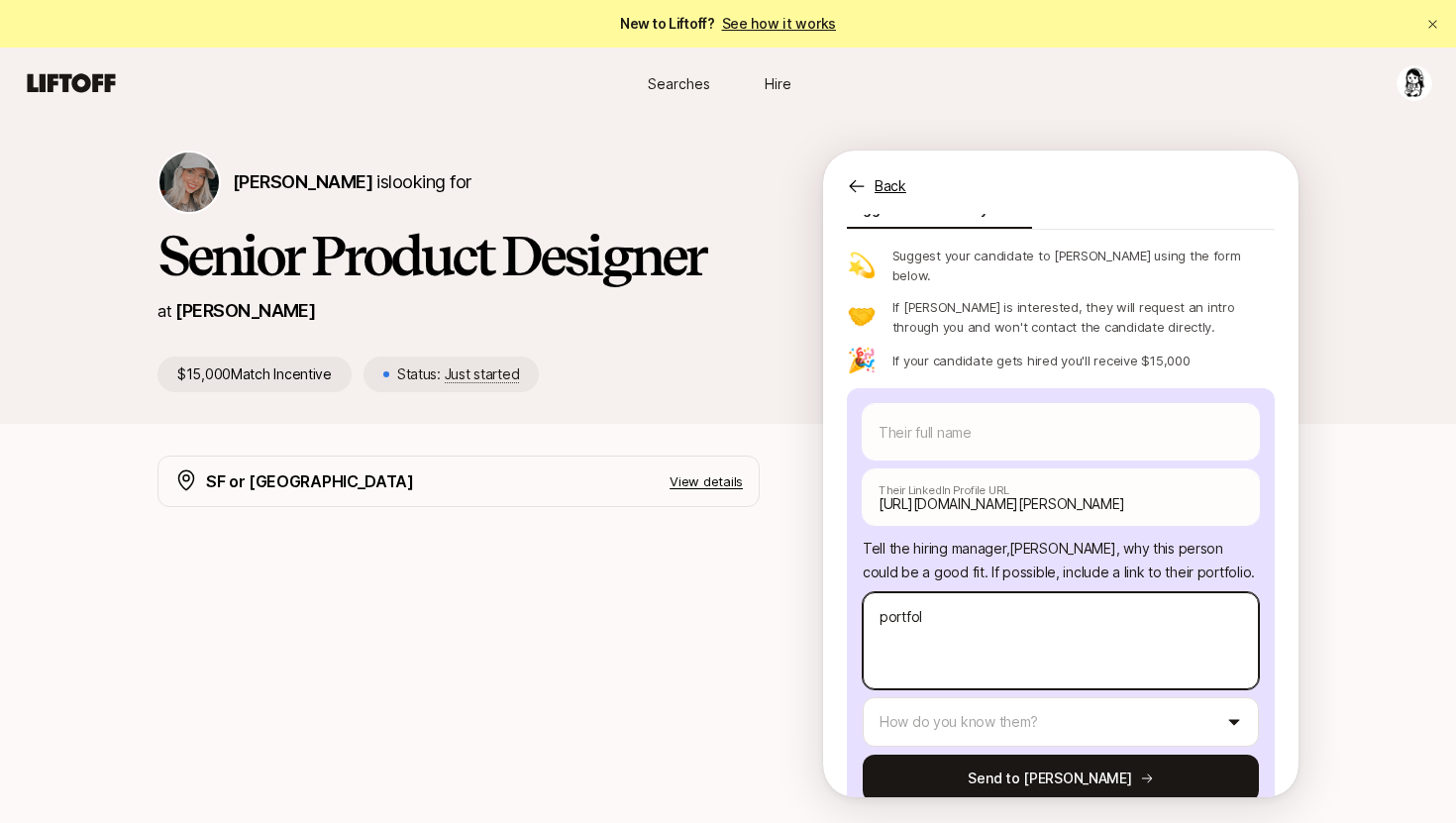 type on "portfoli" 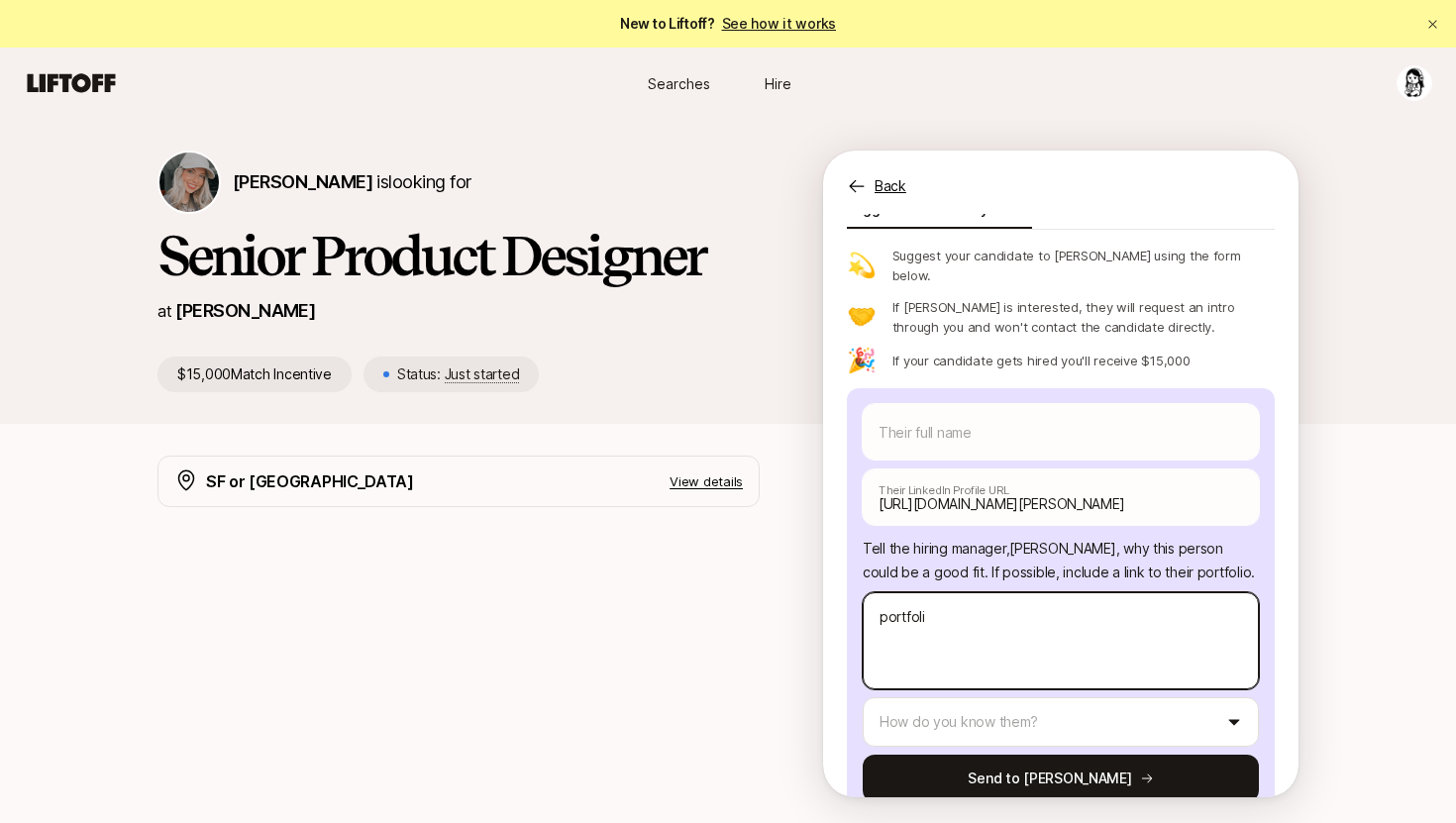 type on "x" 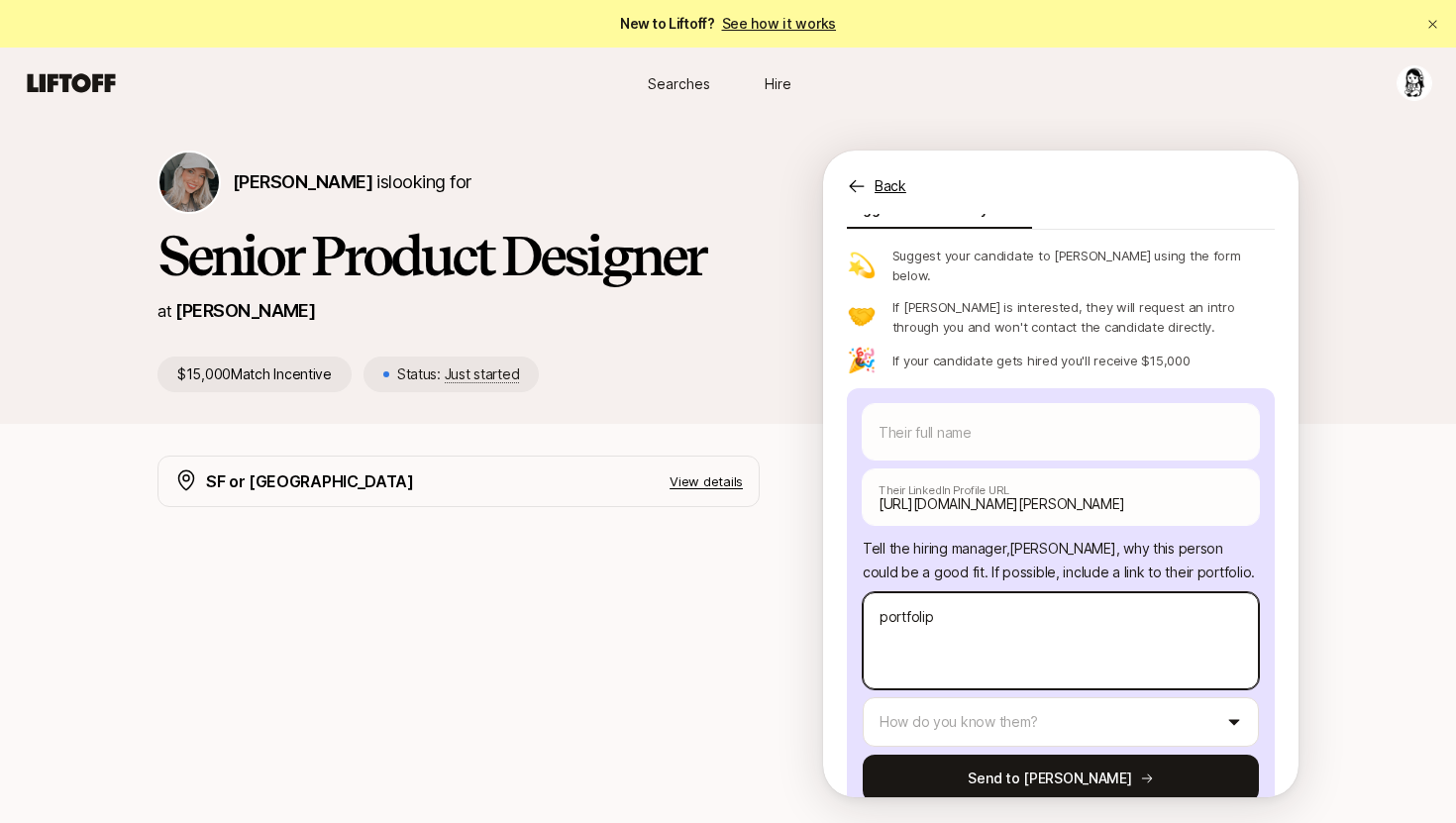 type on "x" 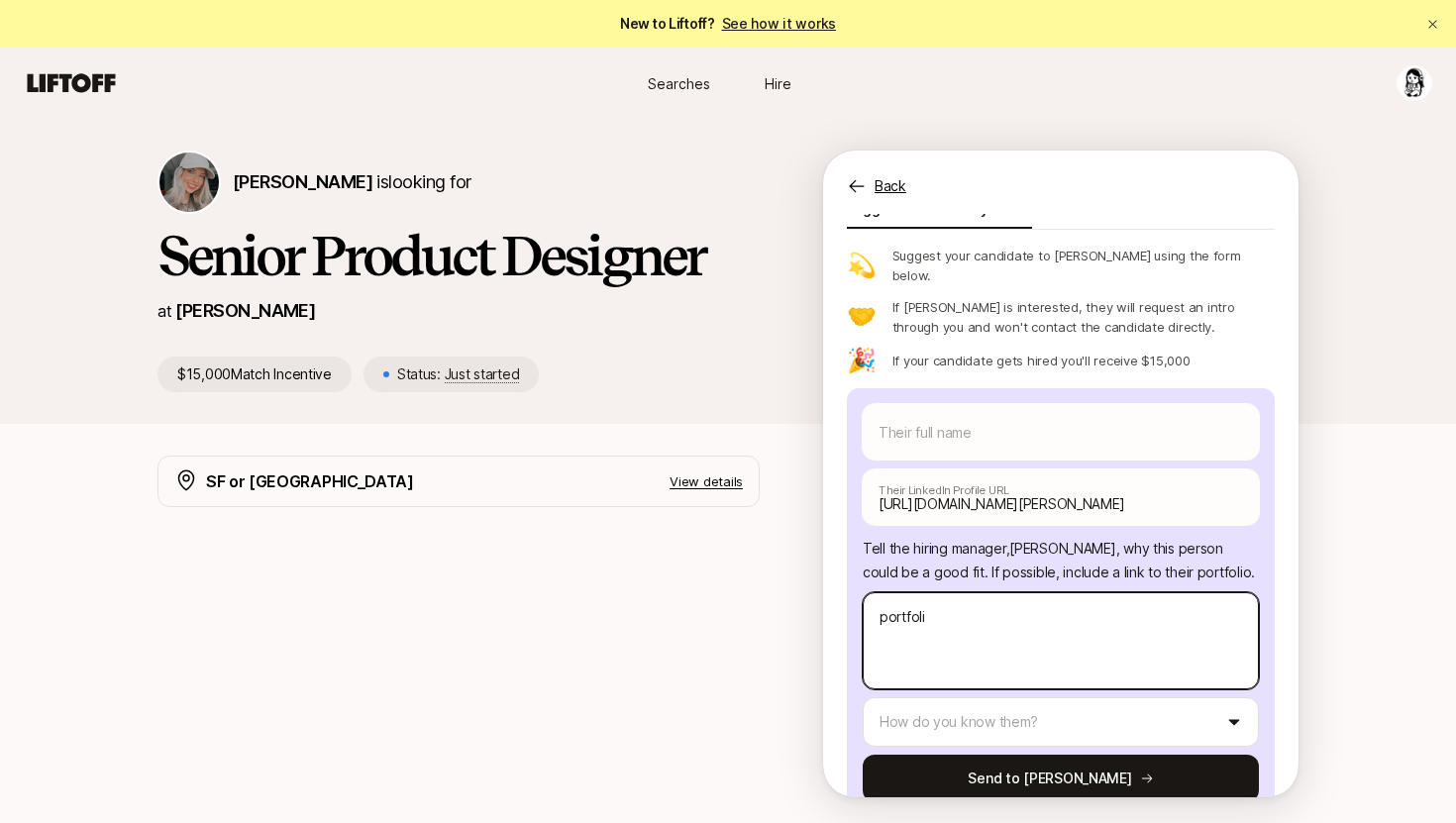 type on "x" 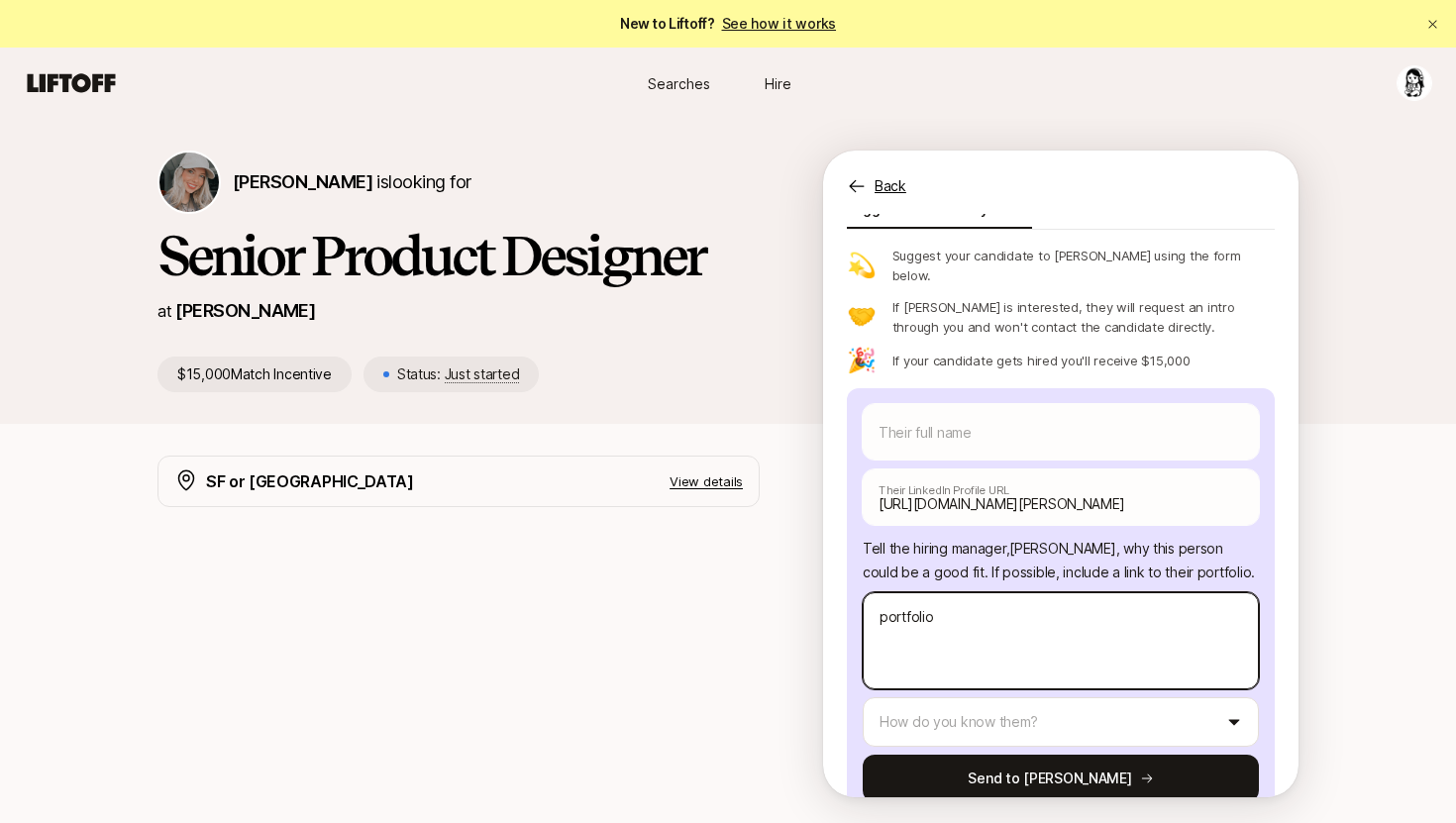 type on "x" 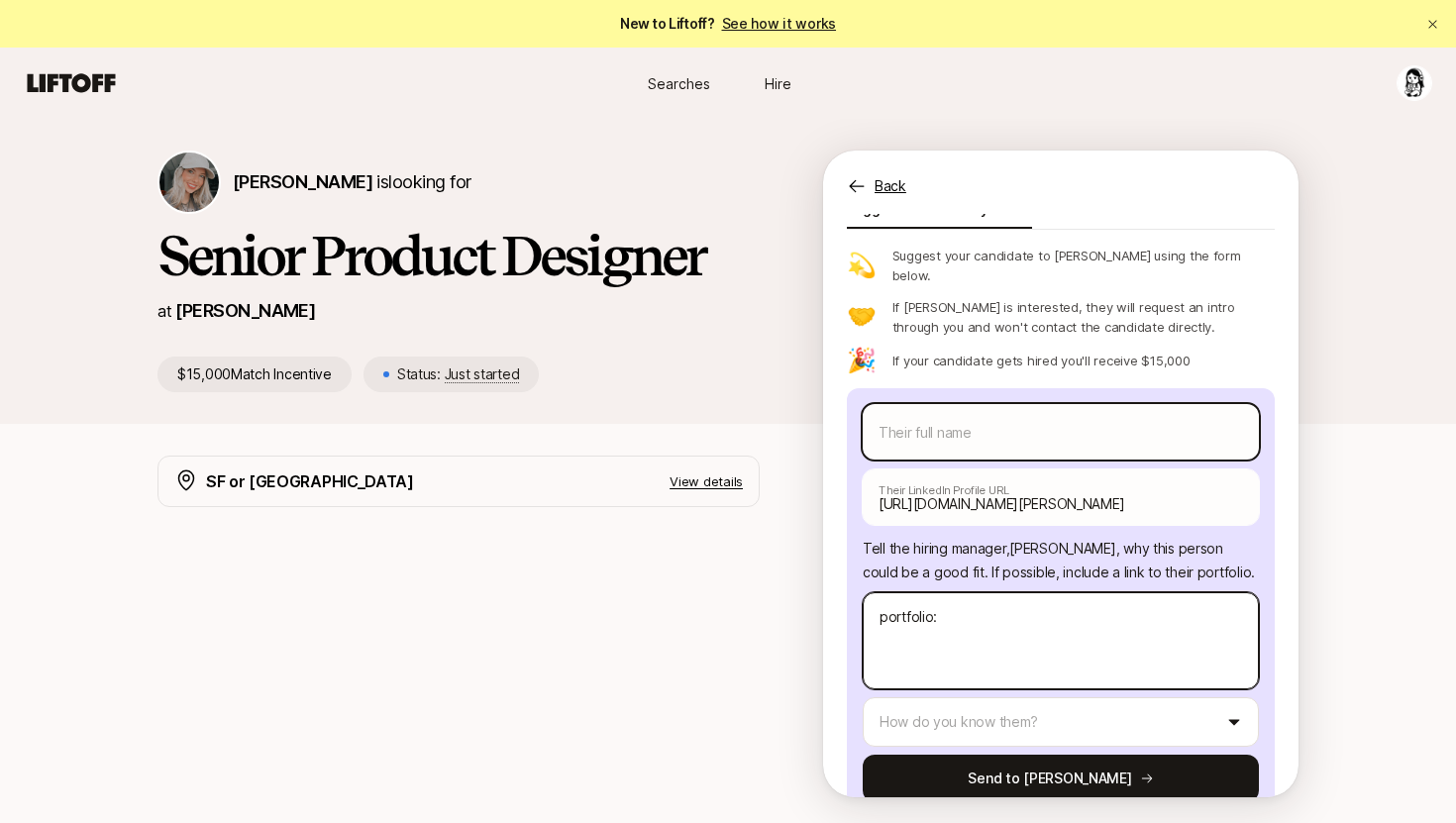 type on "portfolio:" 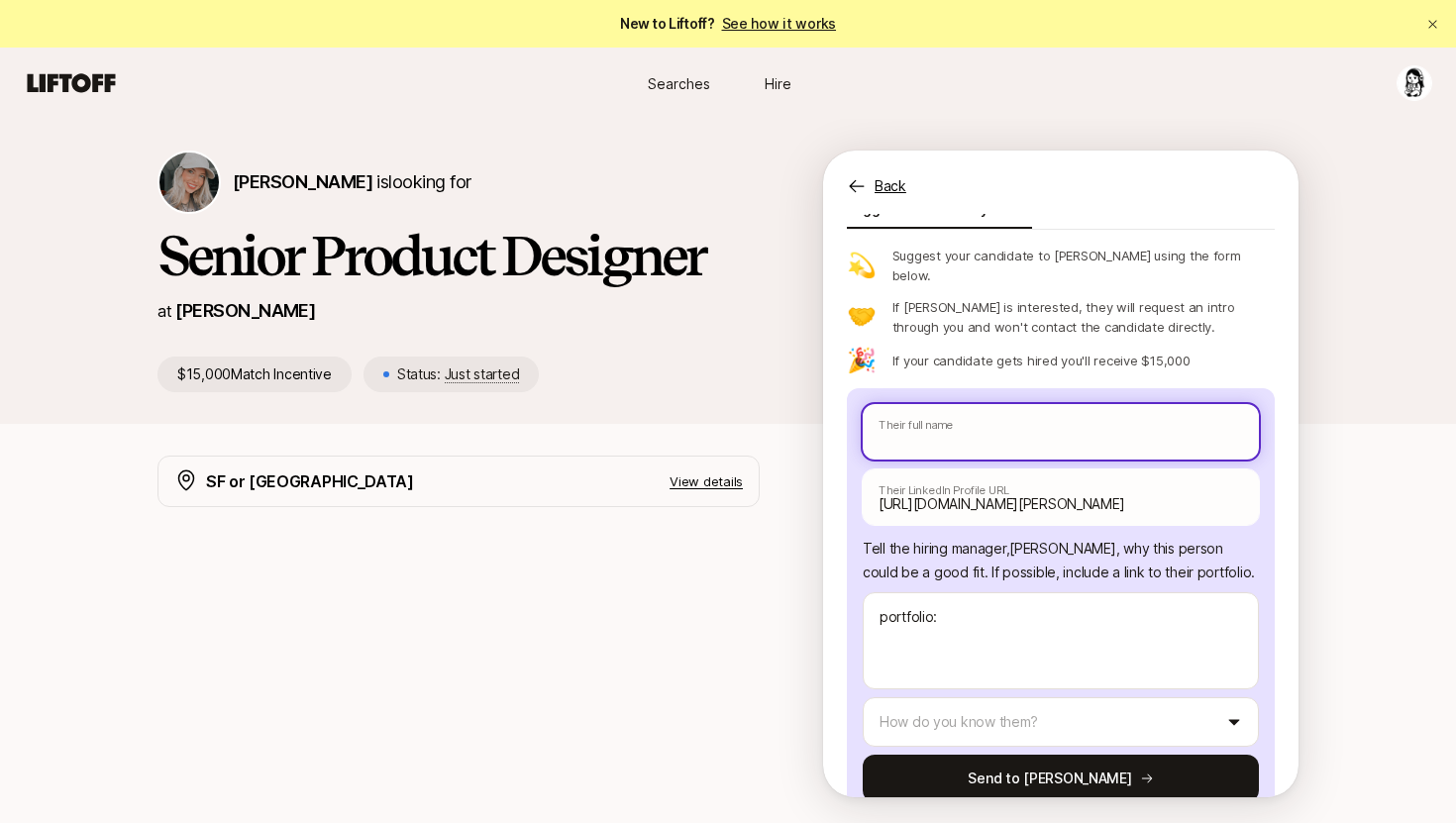 click at bounding box center [1061, 432] 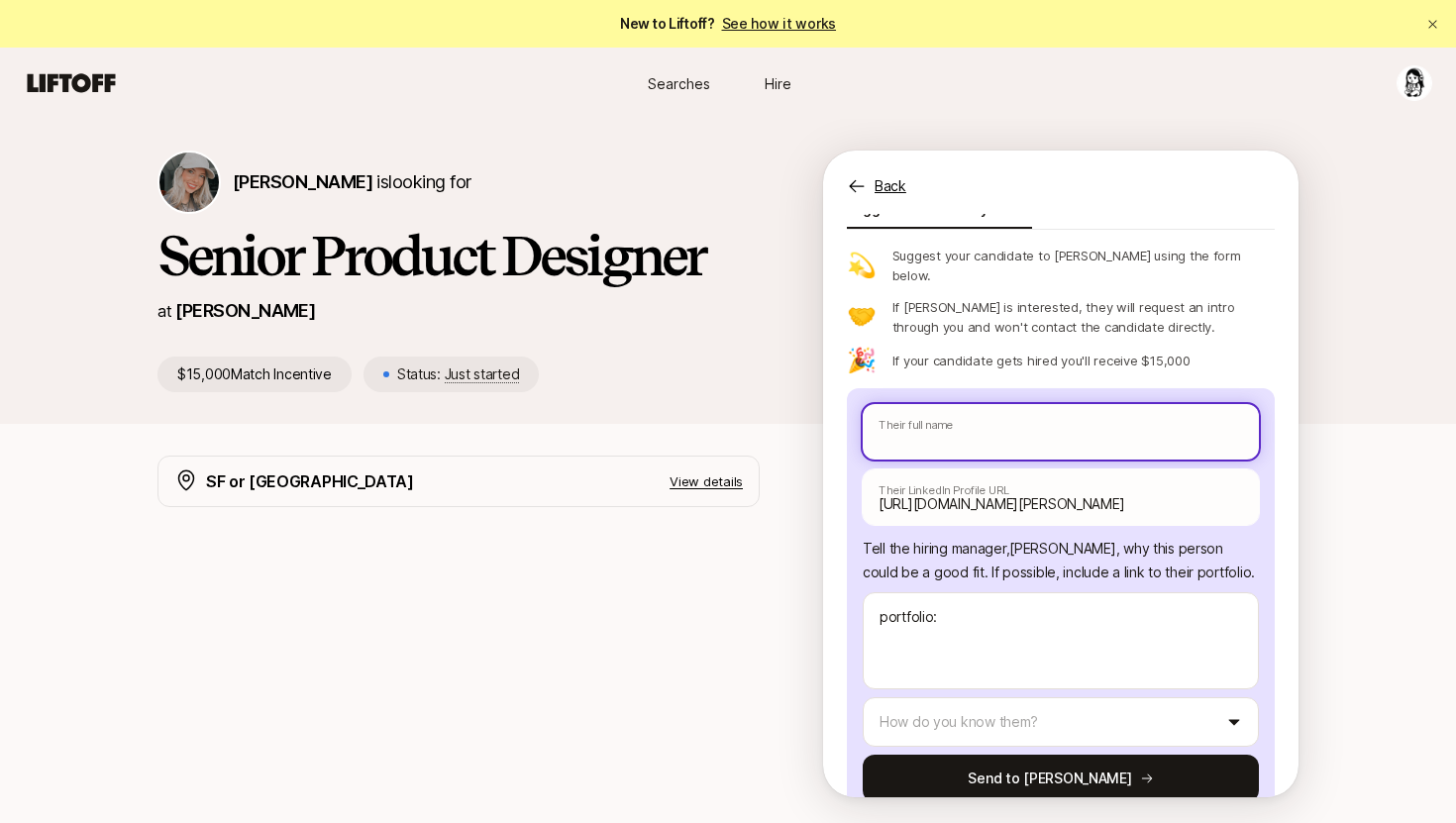 type on "x" 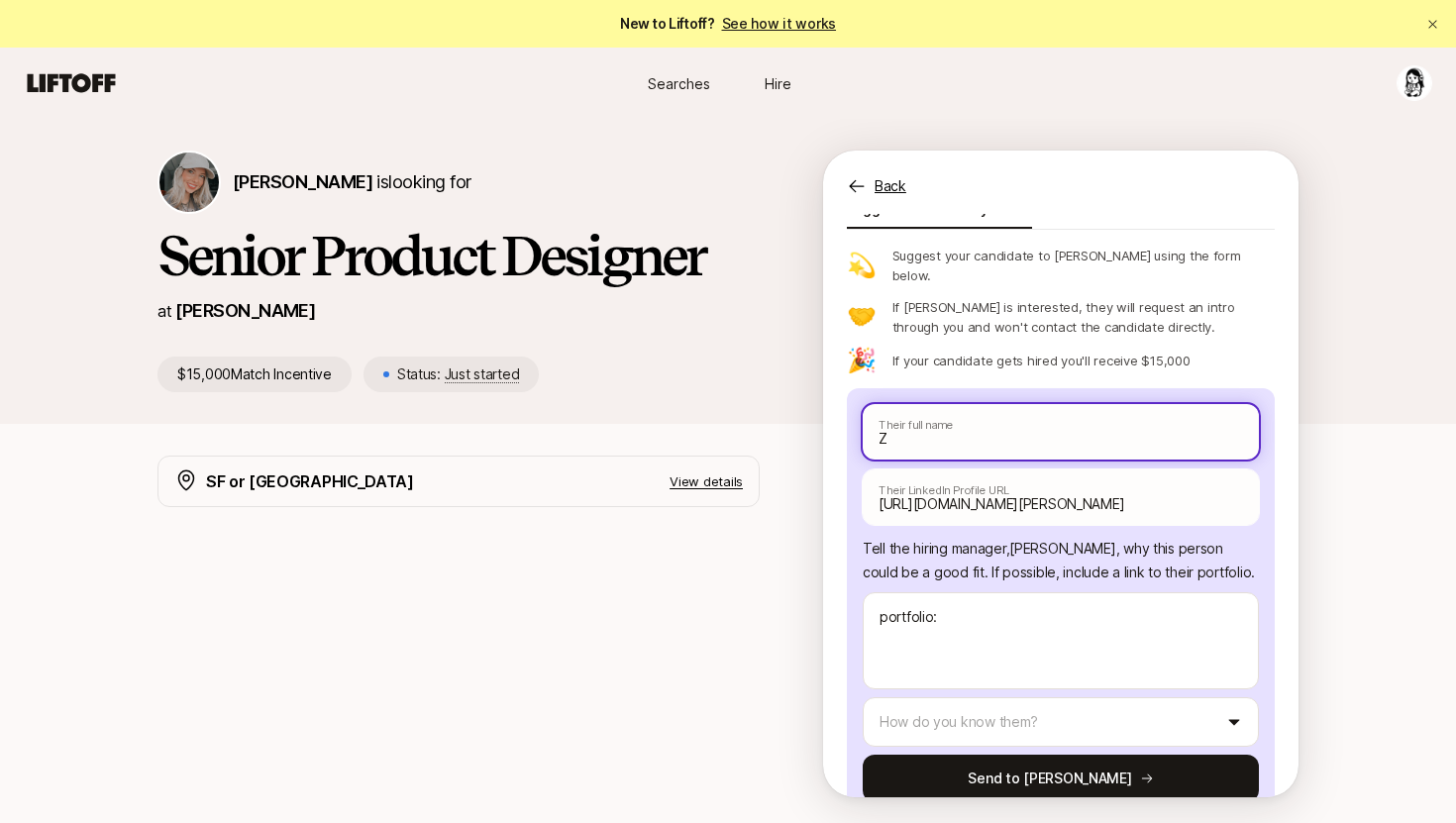 type on "x" 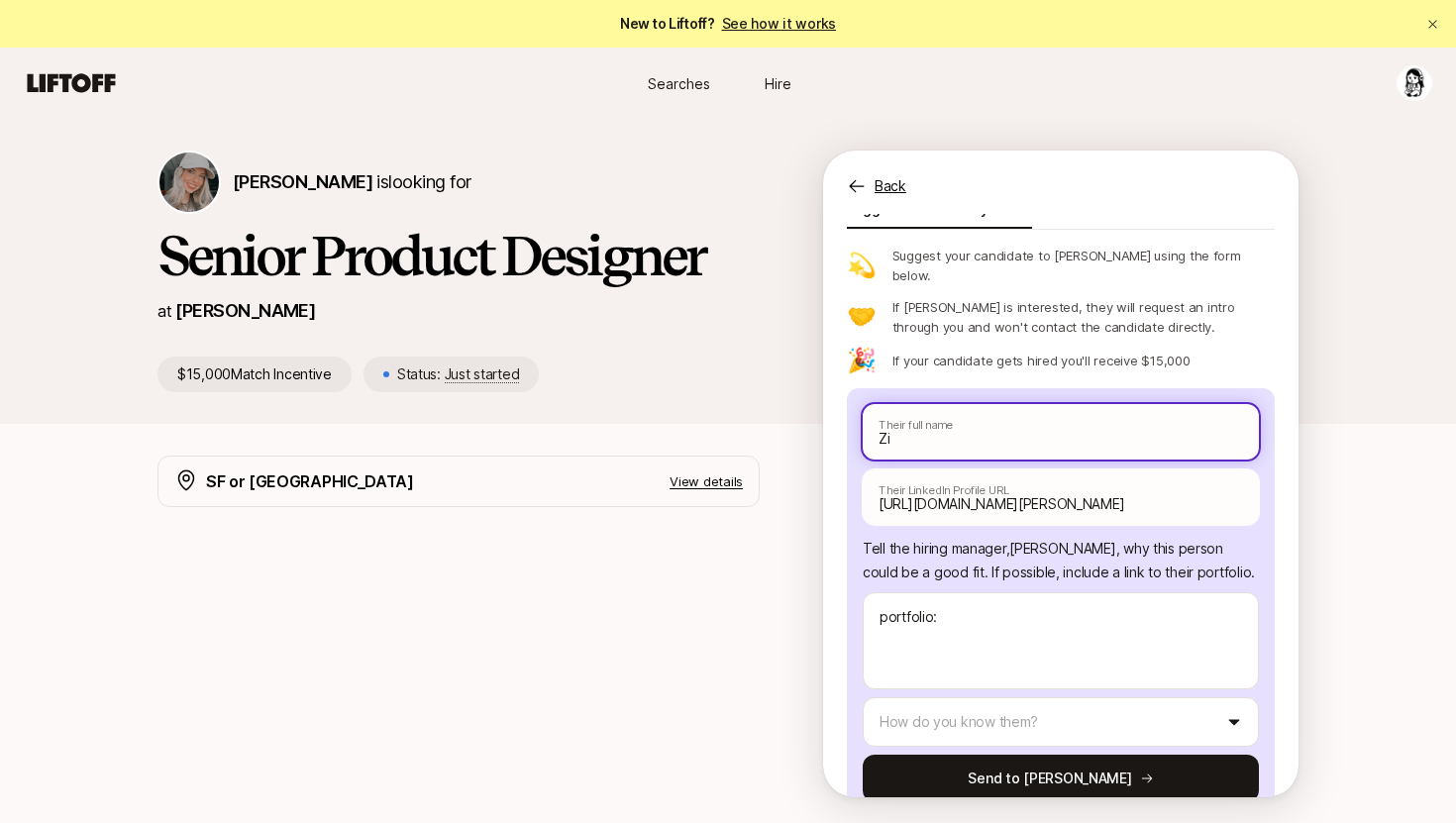 type on "x" 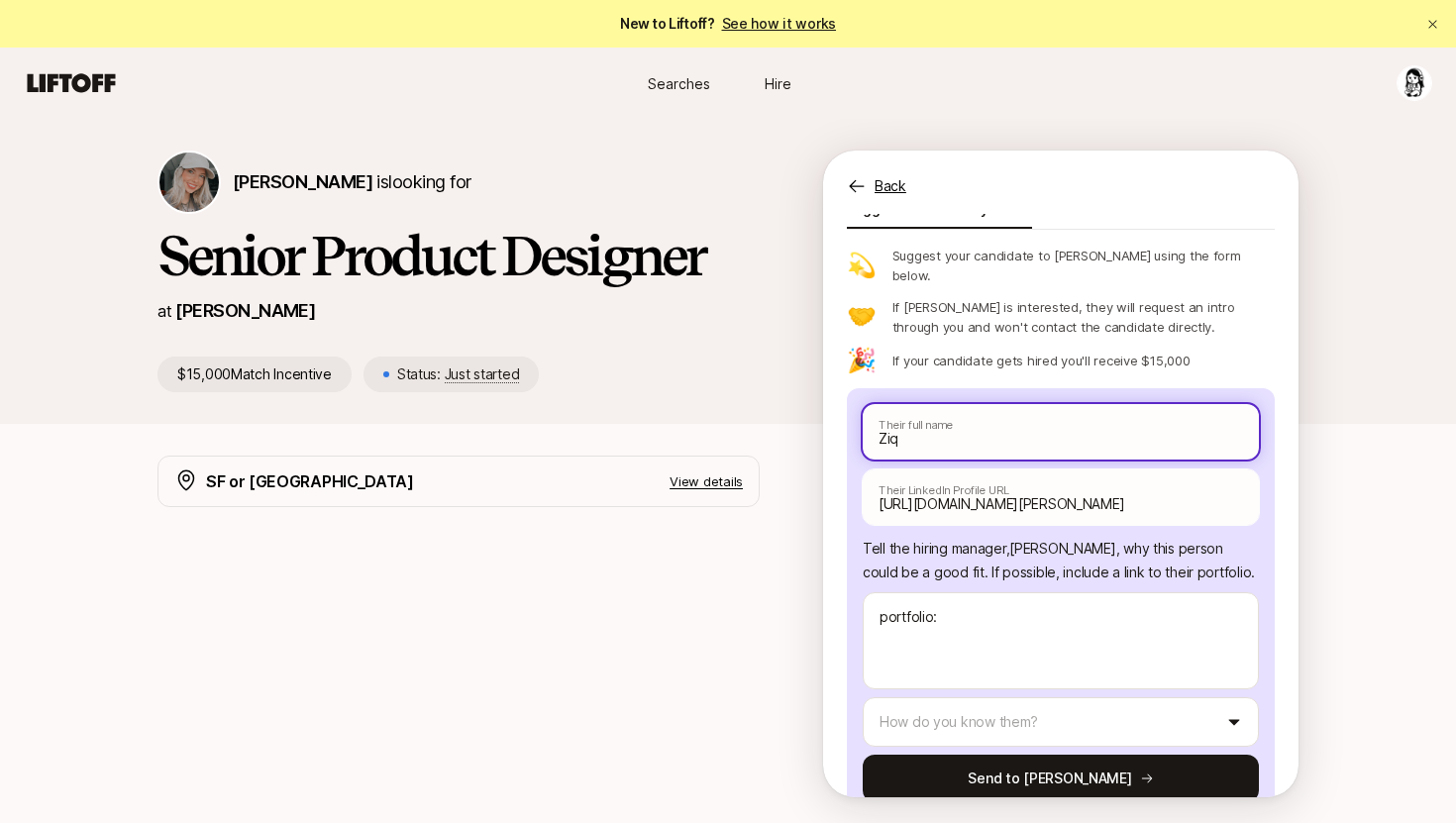 type on "x" 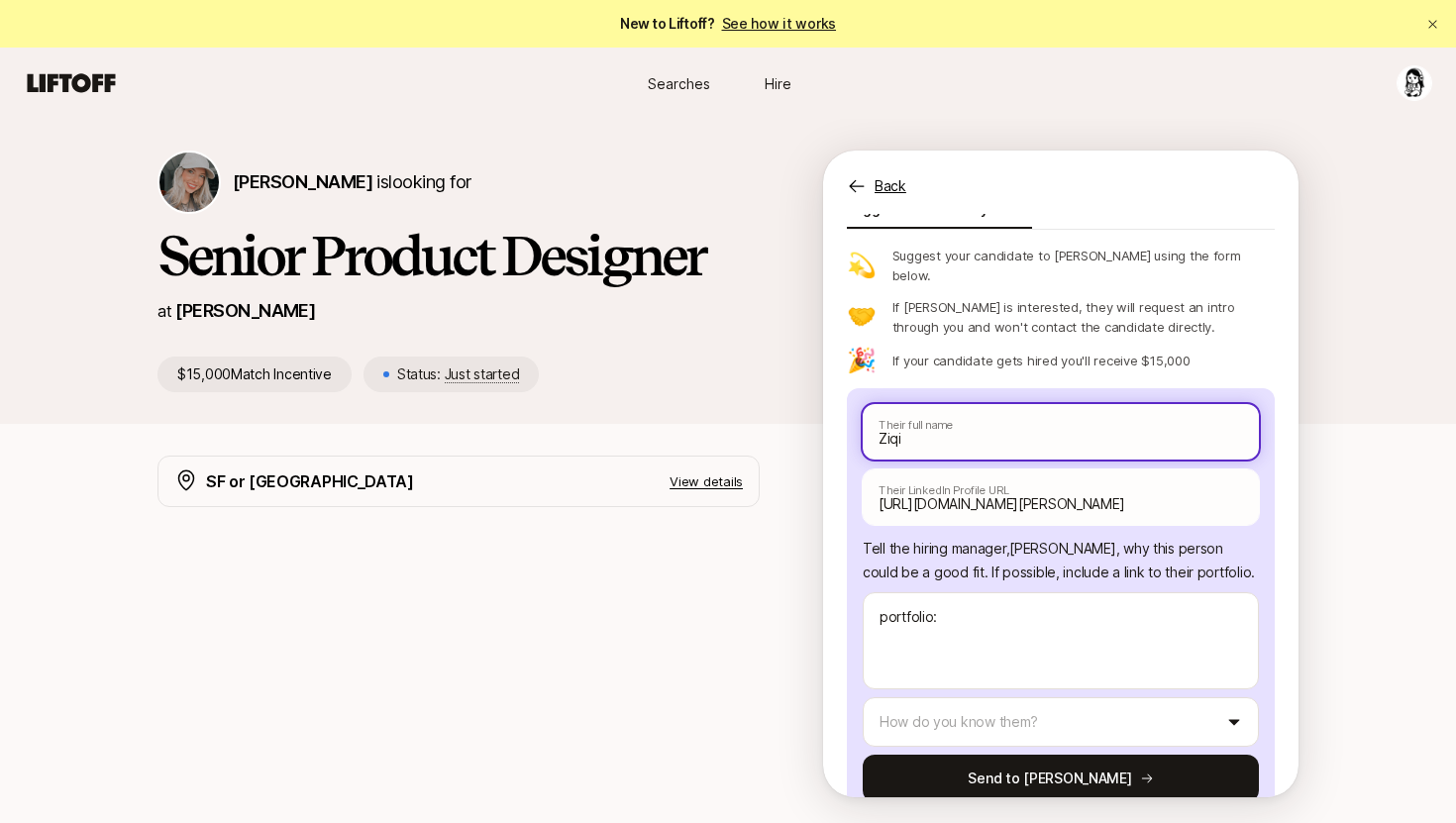 type on "x" 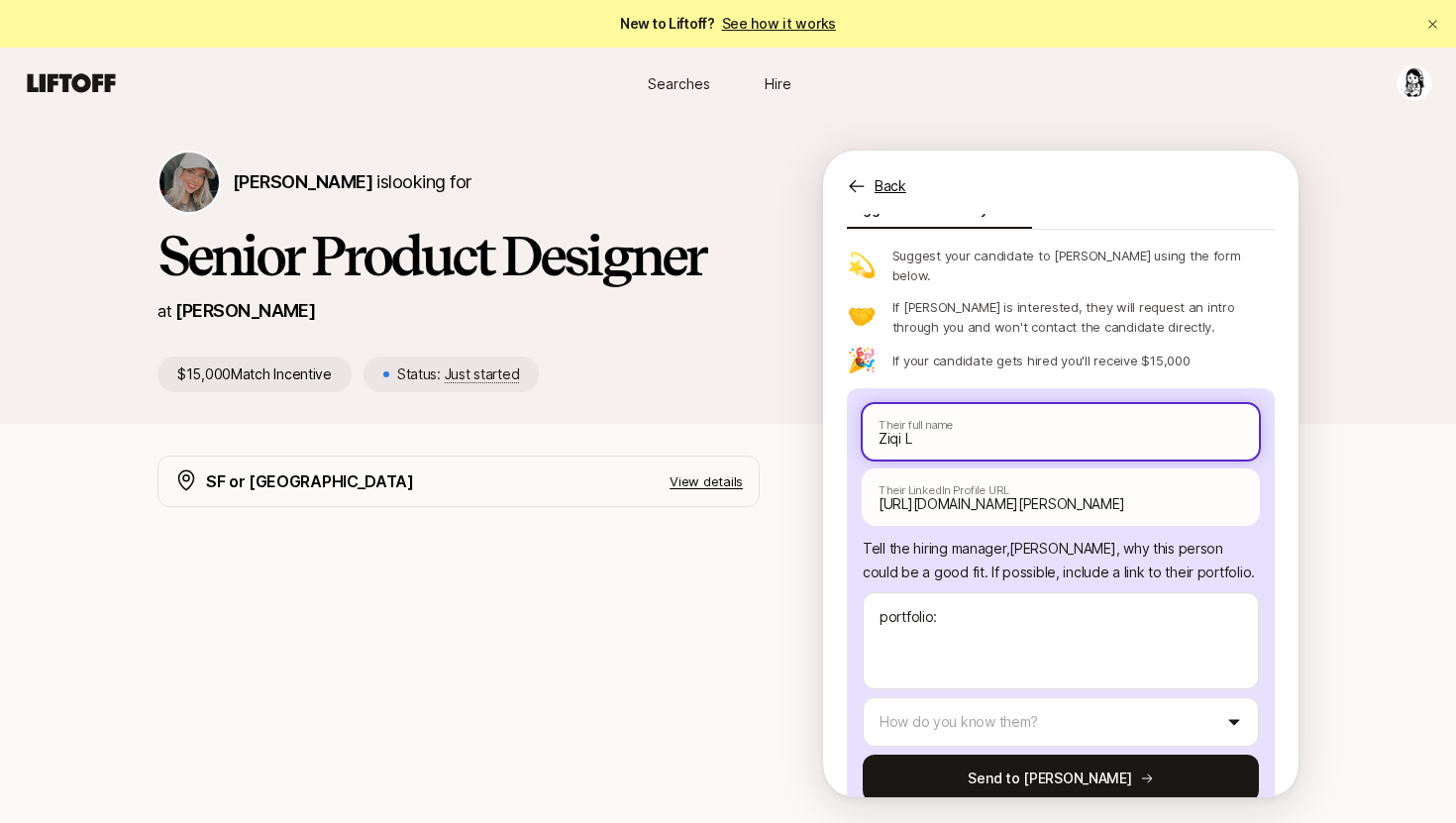type on "x" 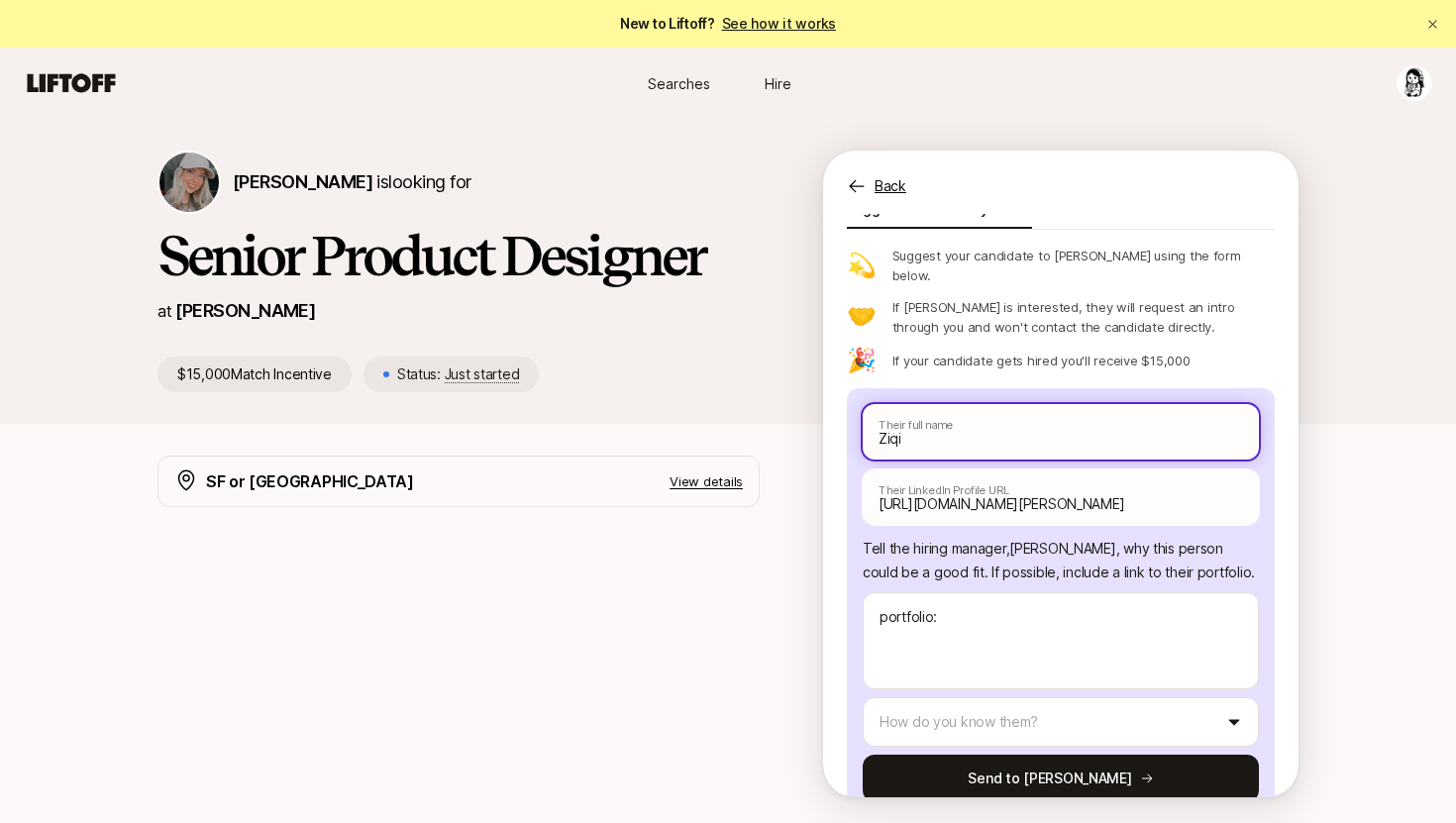 type on "x" 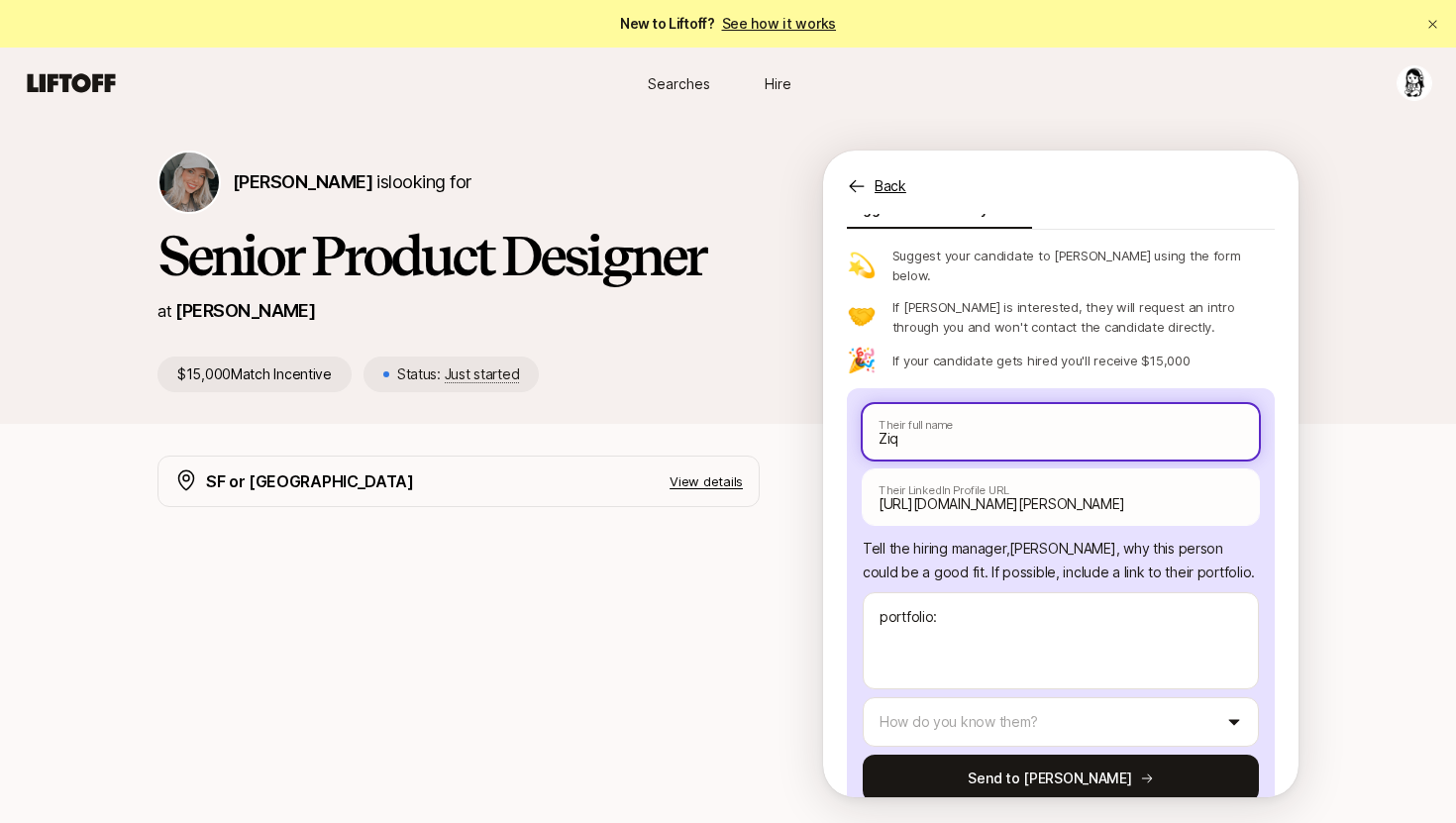 type on "x" 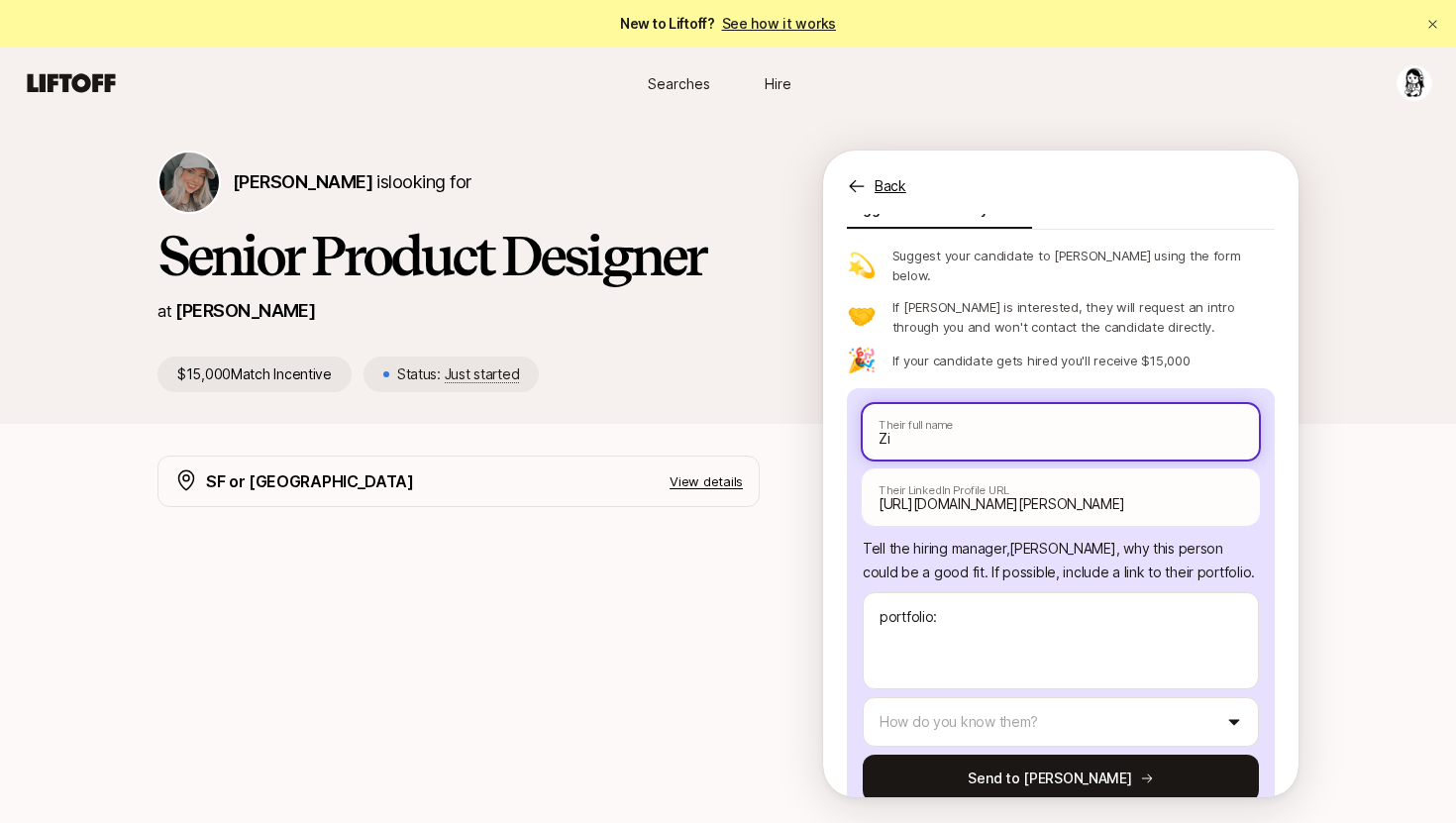 type on "x" 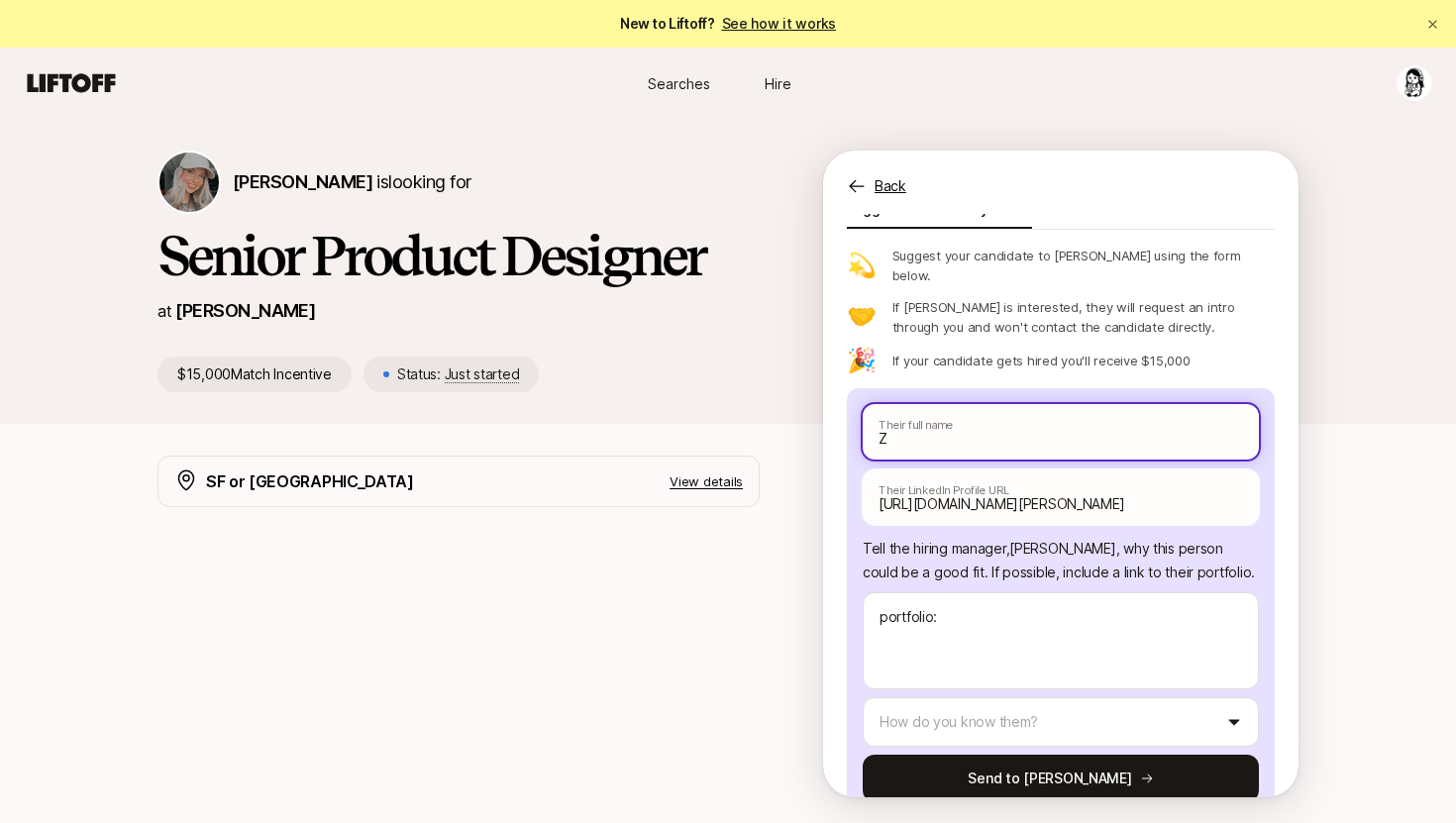 type on "x" 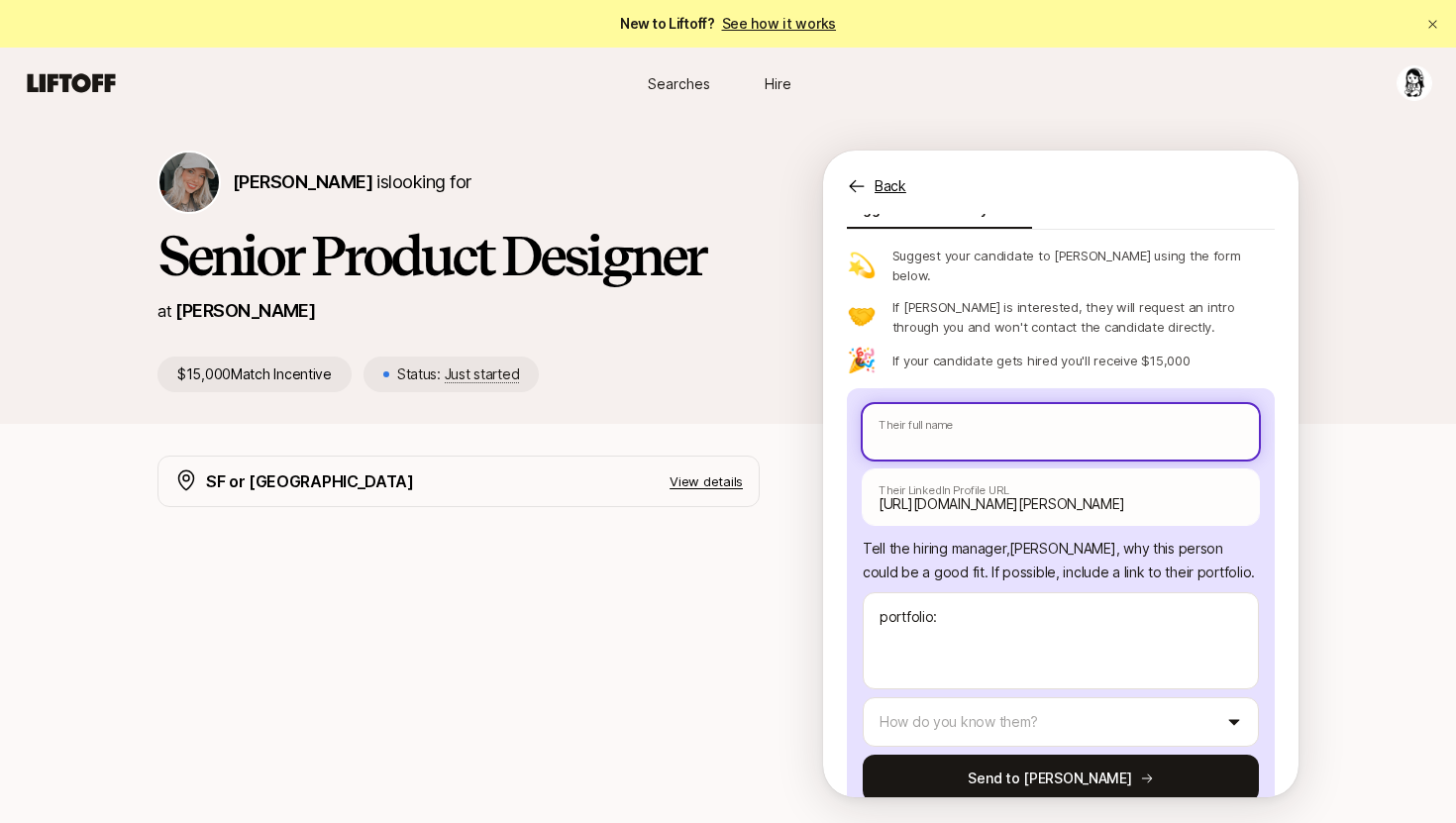 type on "x" 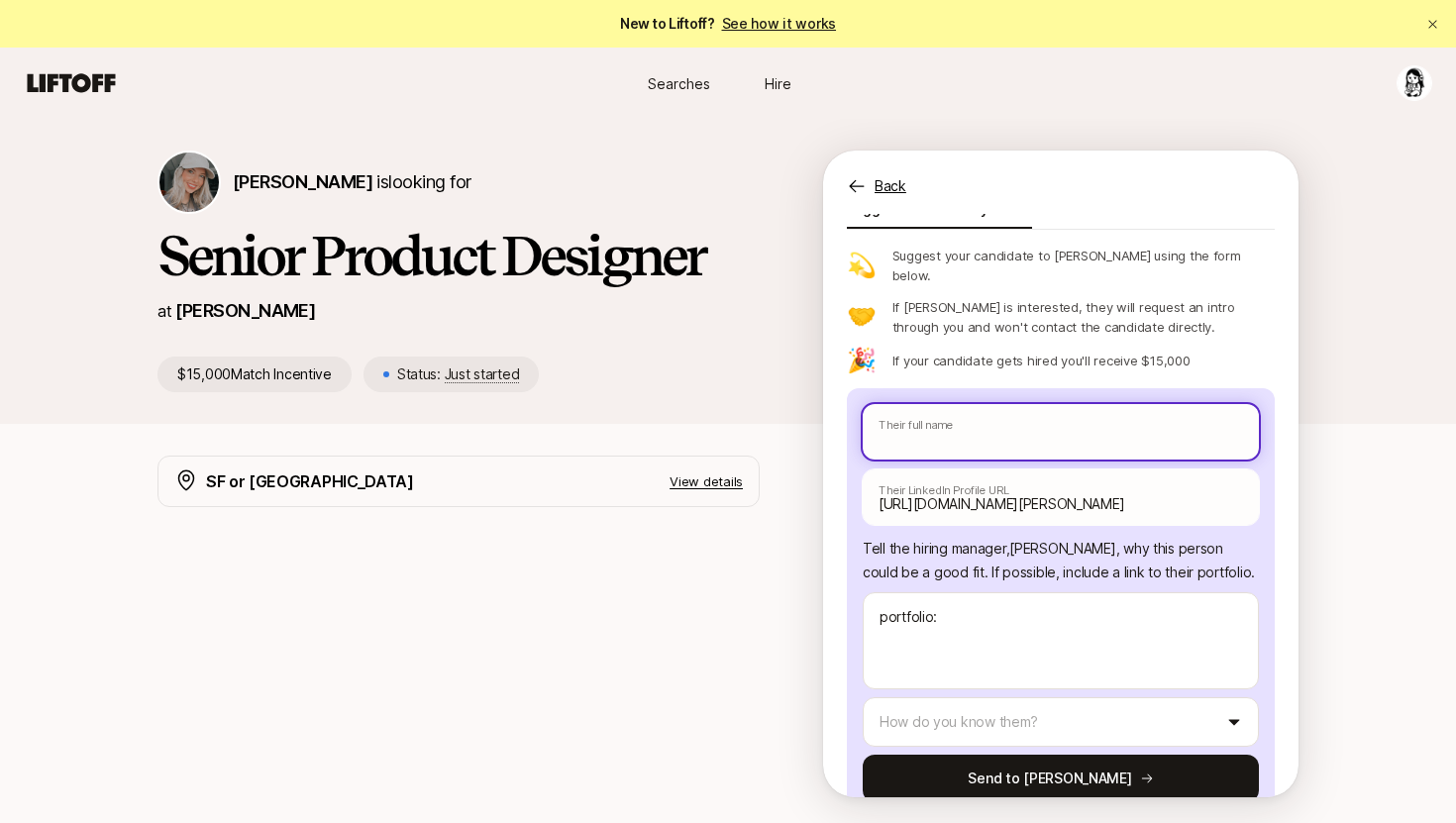 type on "V" 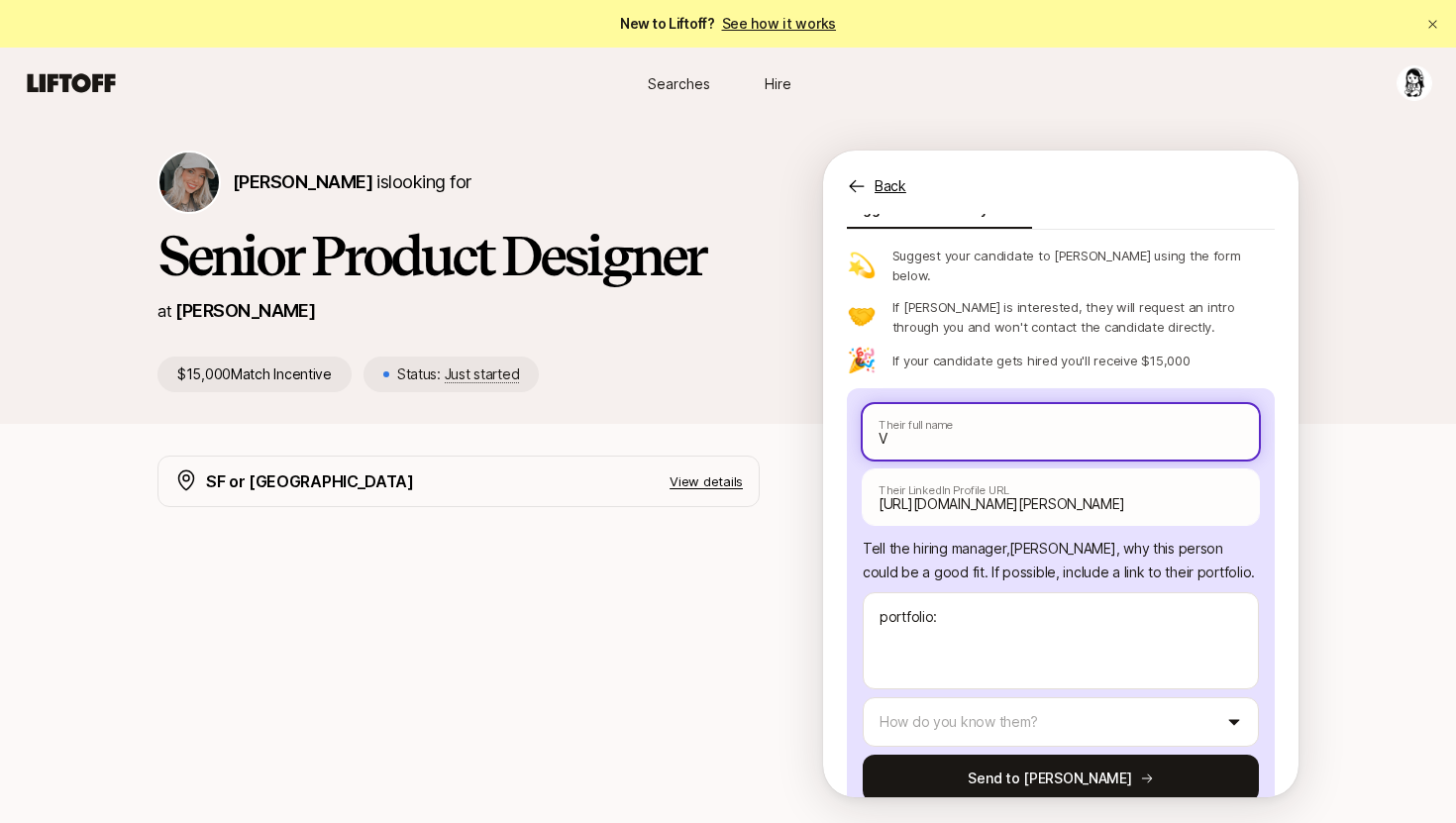 type on "x" 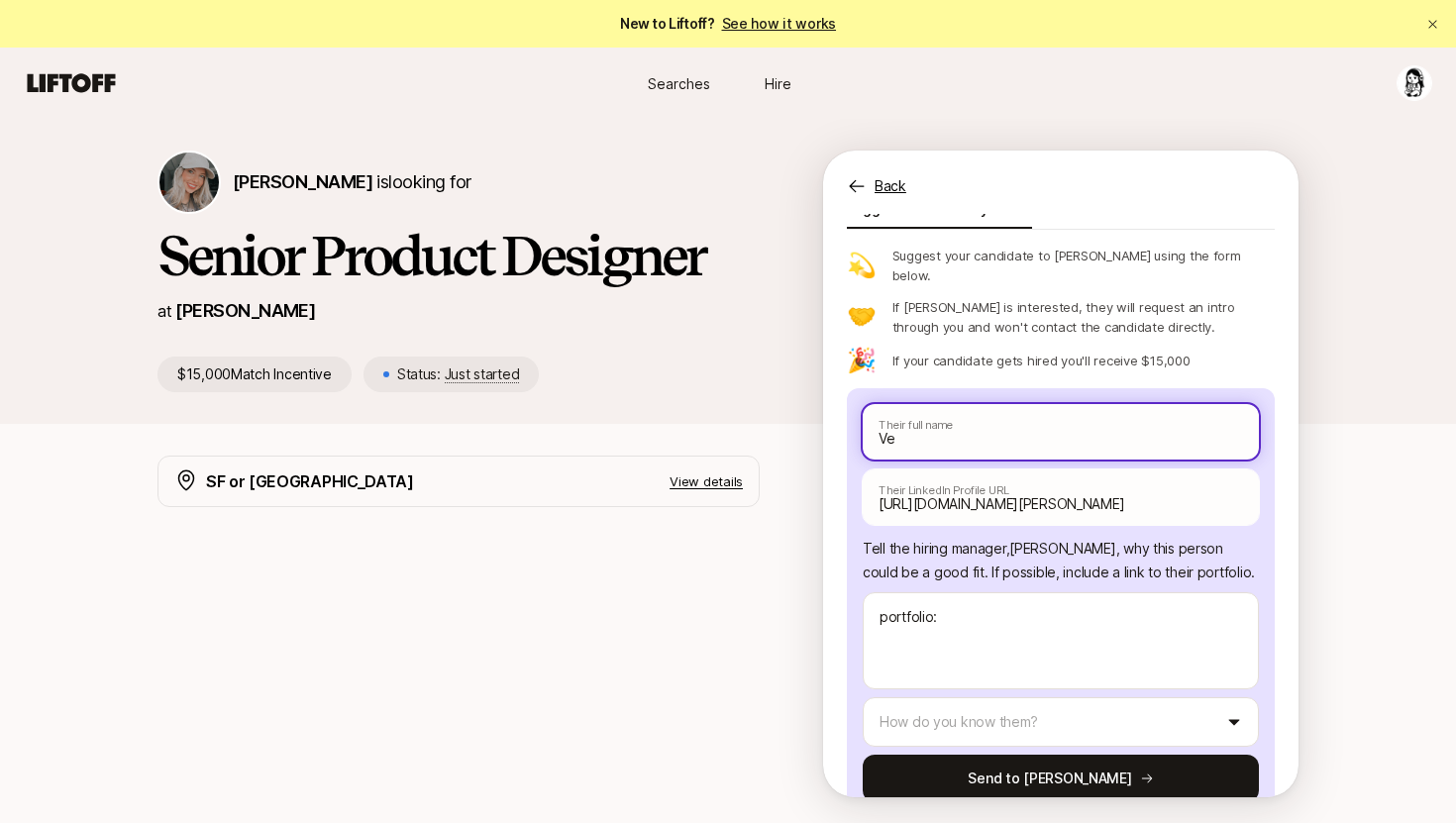 type on "x" 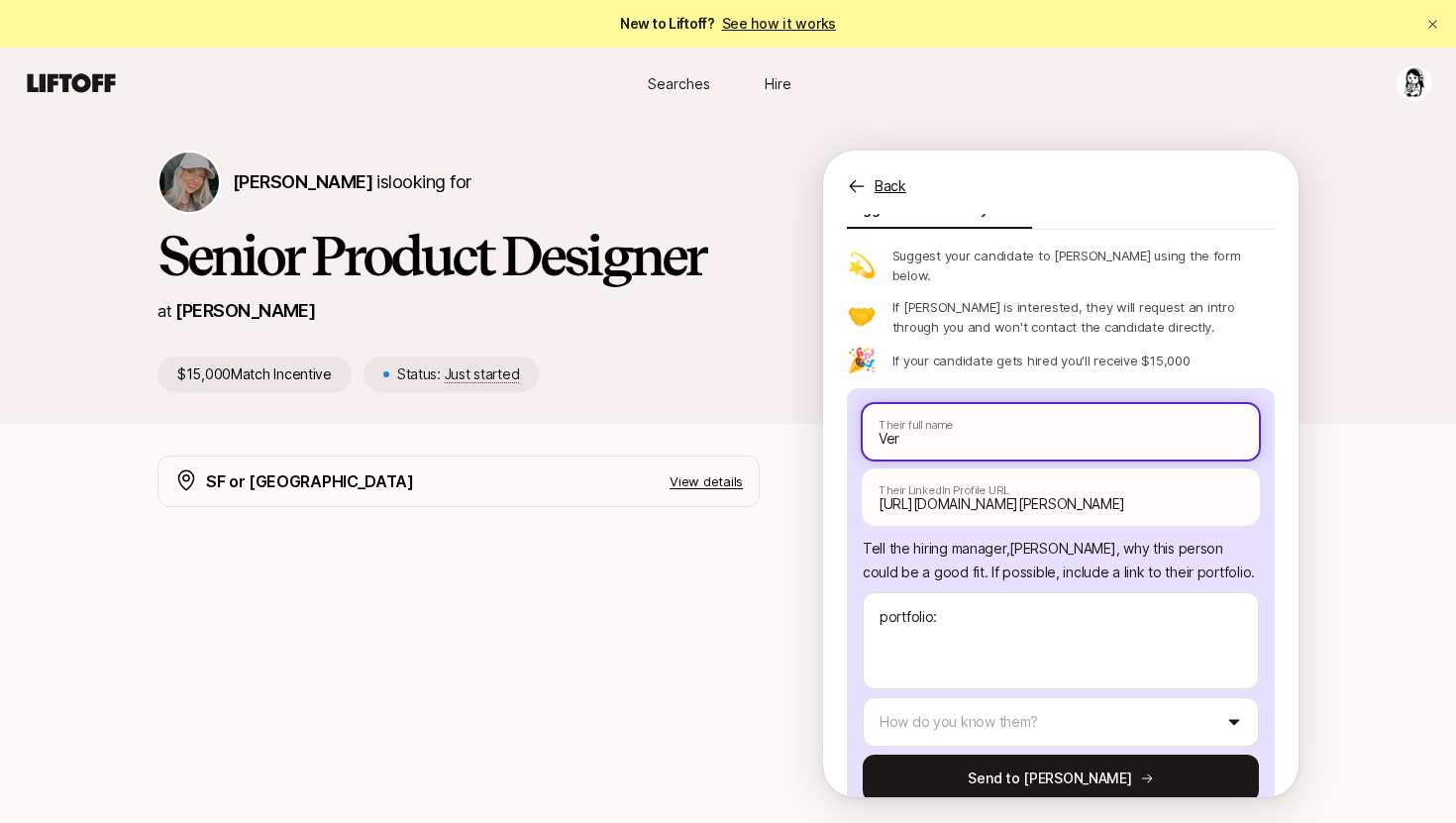 type on "x" 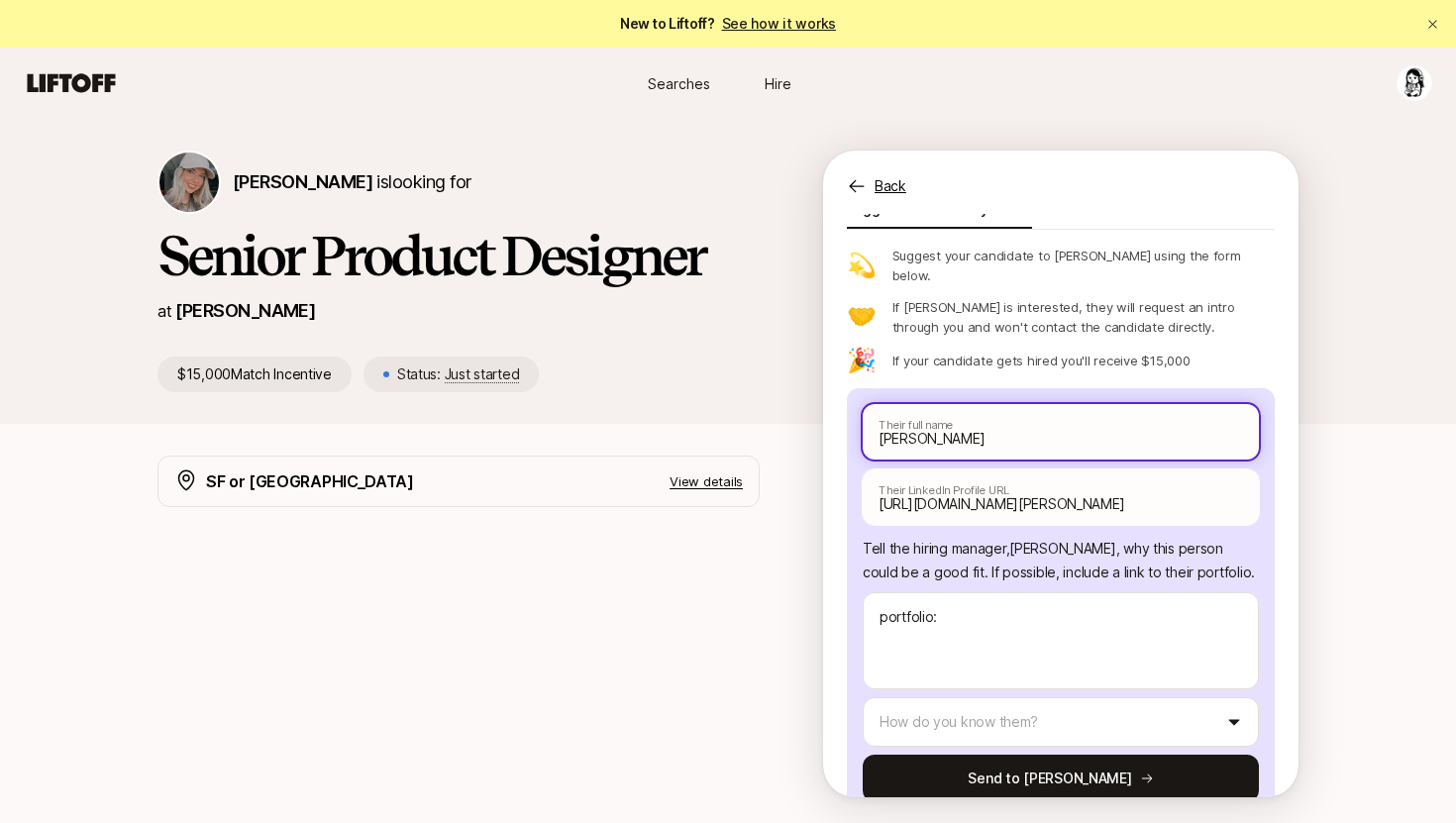type on "x" 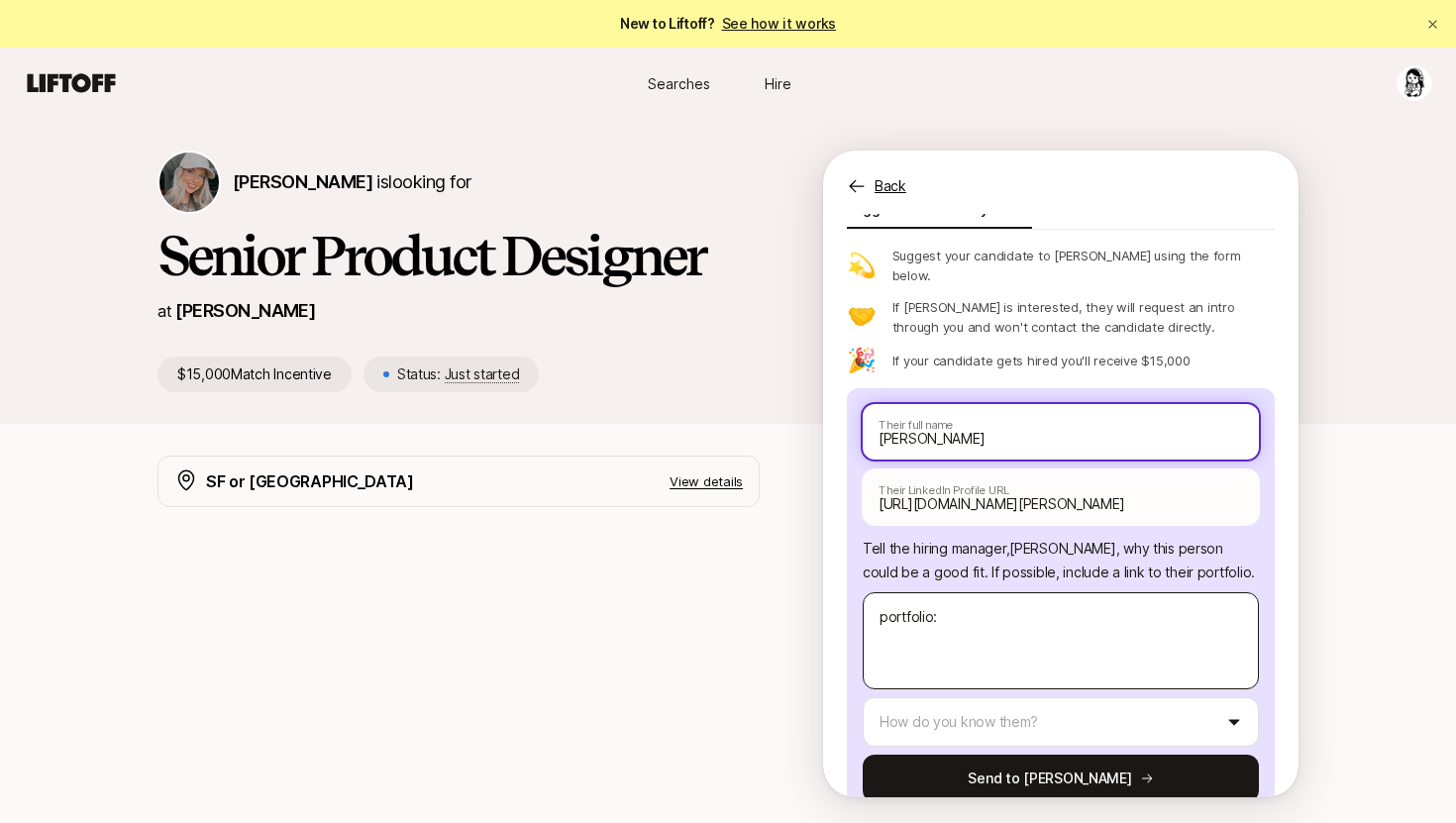 type on "[PERSON_NAME]" 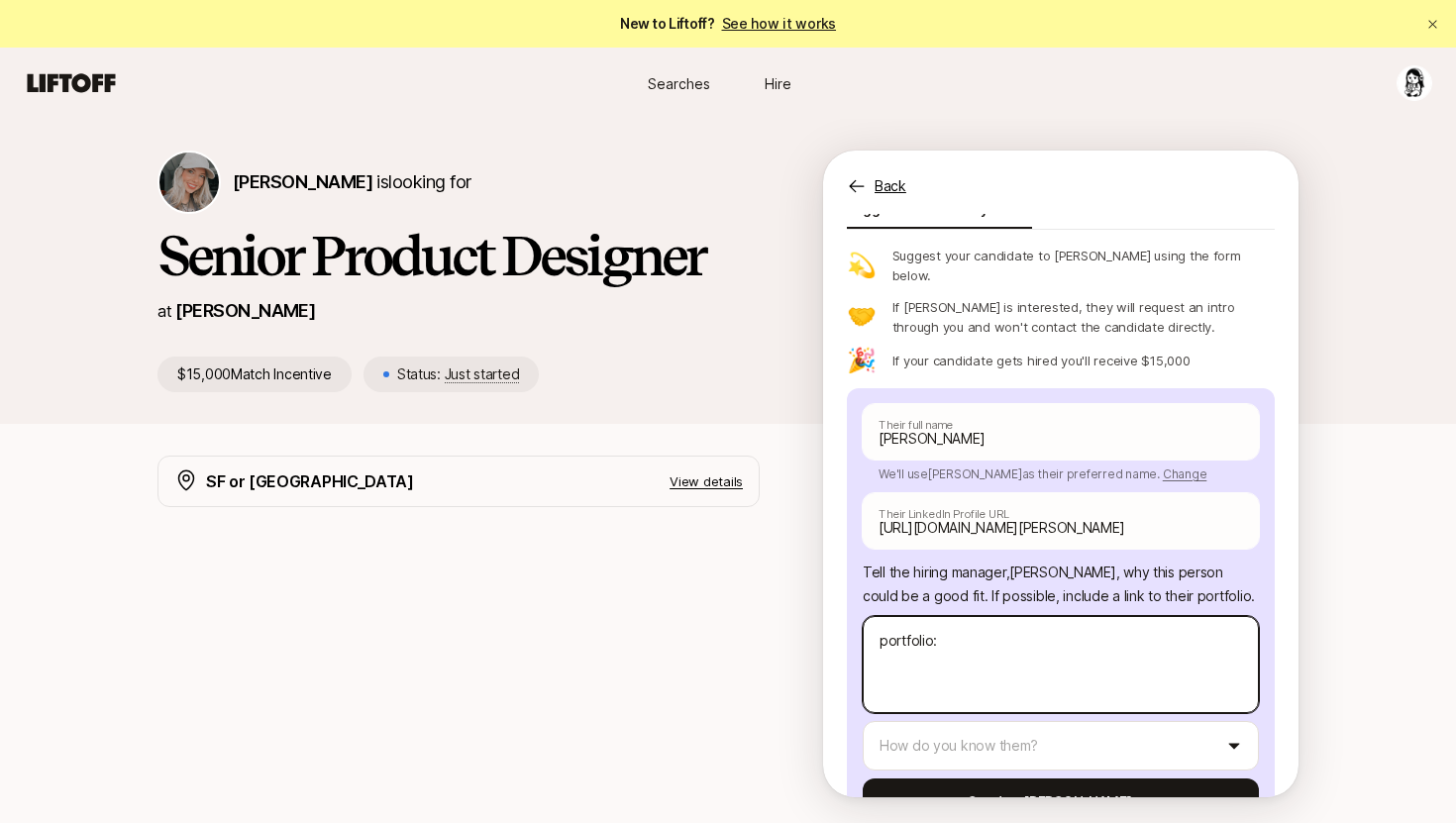 click on "portfolio:" at bounding box center (1061, 665) 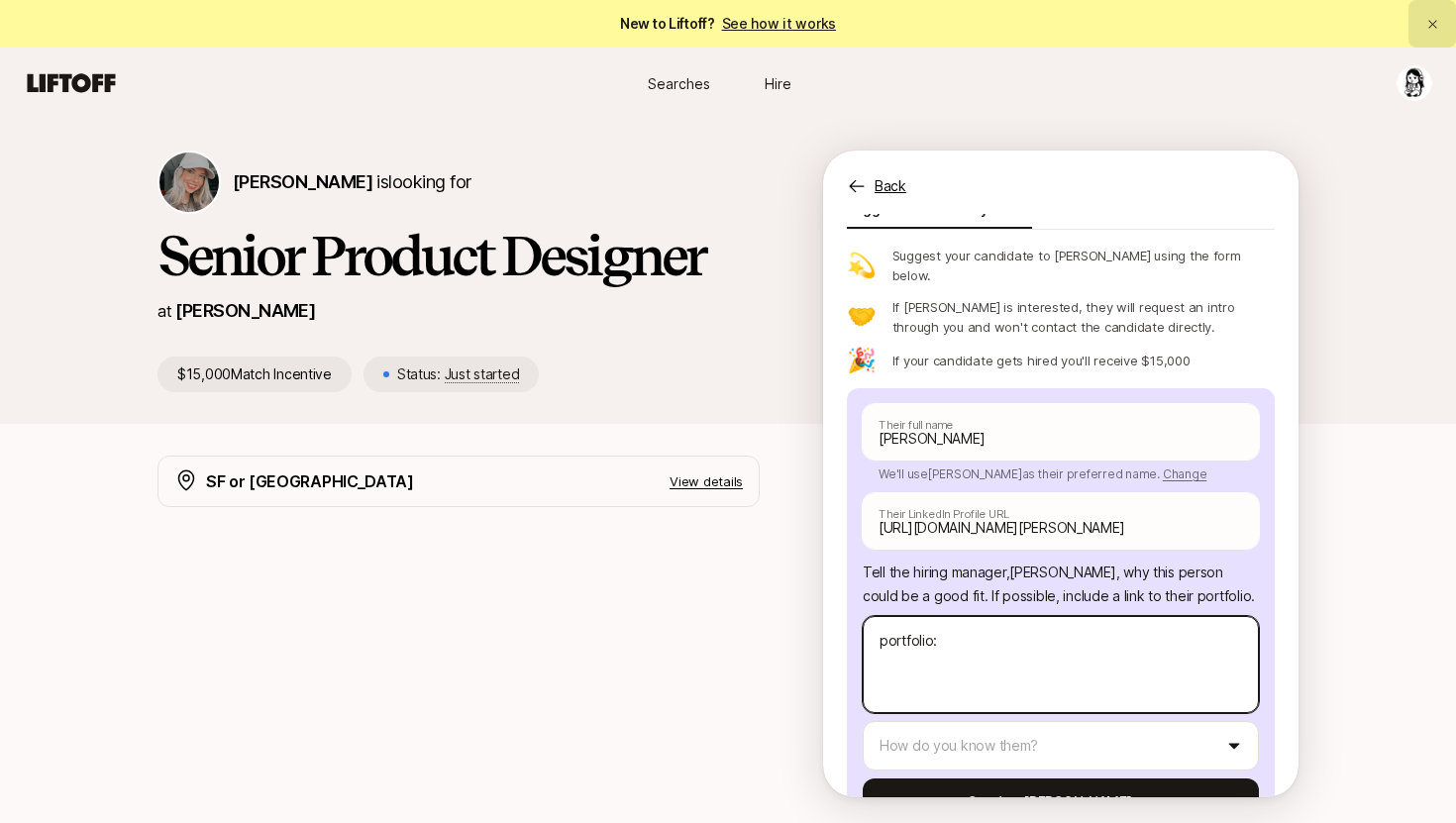 type on "x" 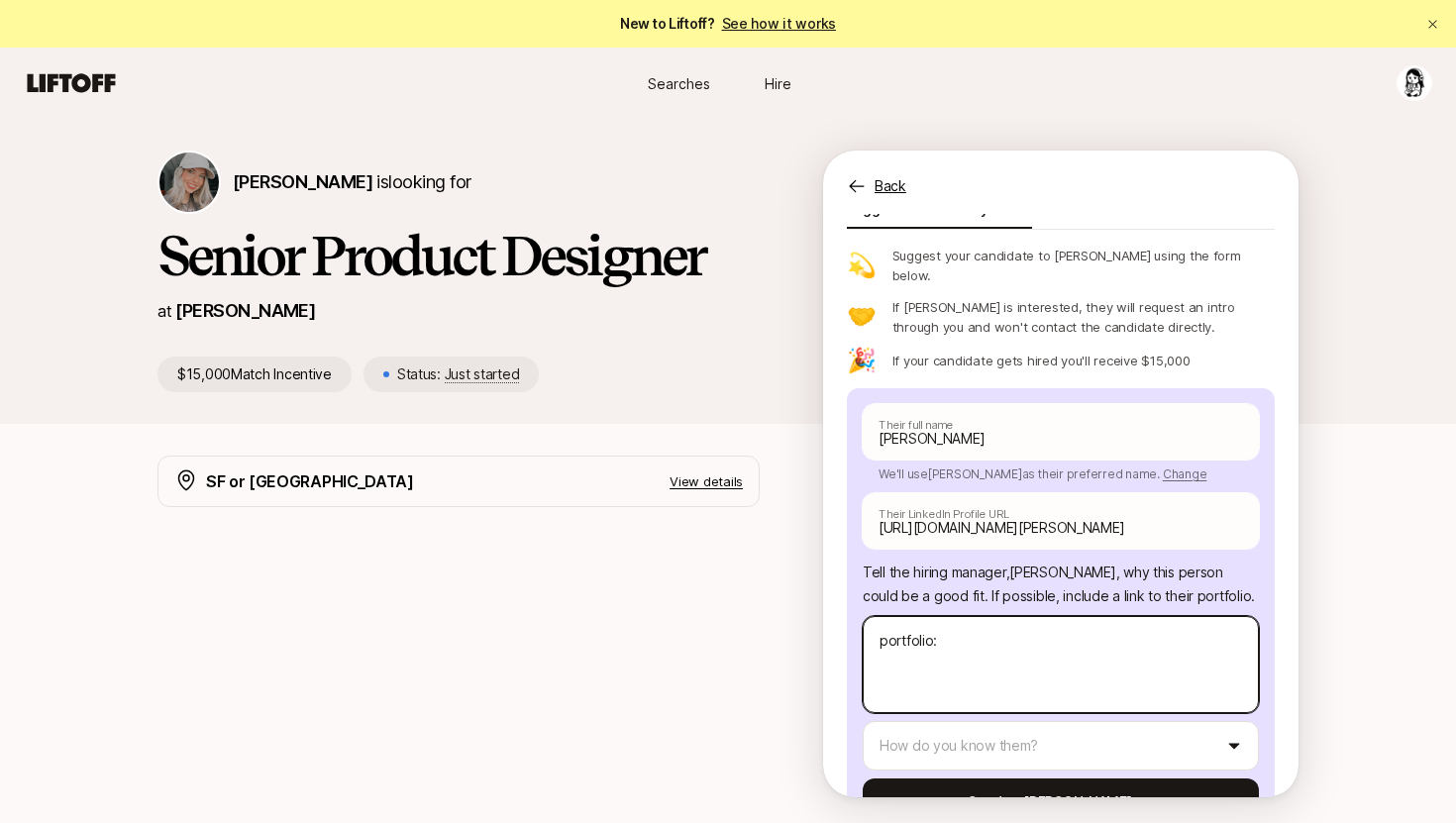 paste on "[URL][DOMAIN_NAME]" 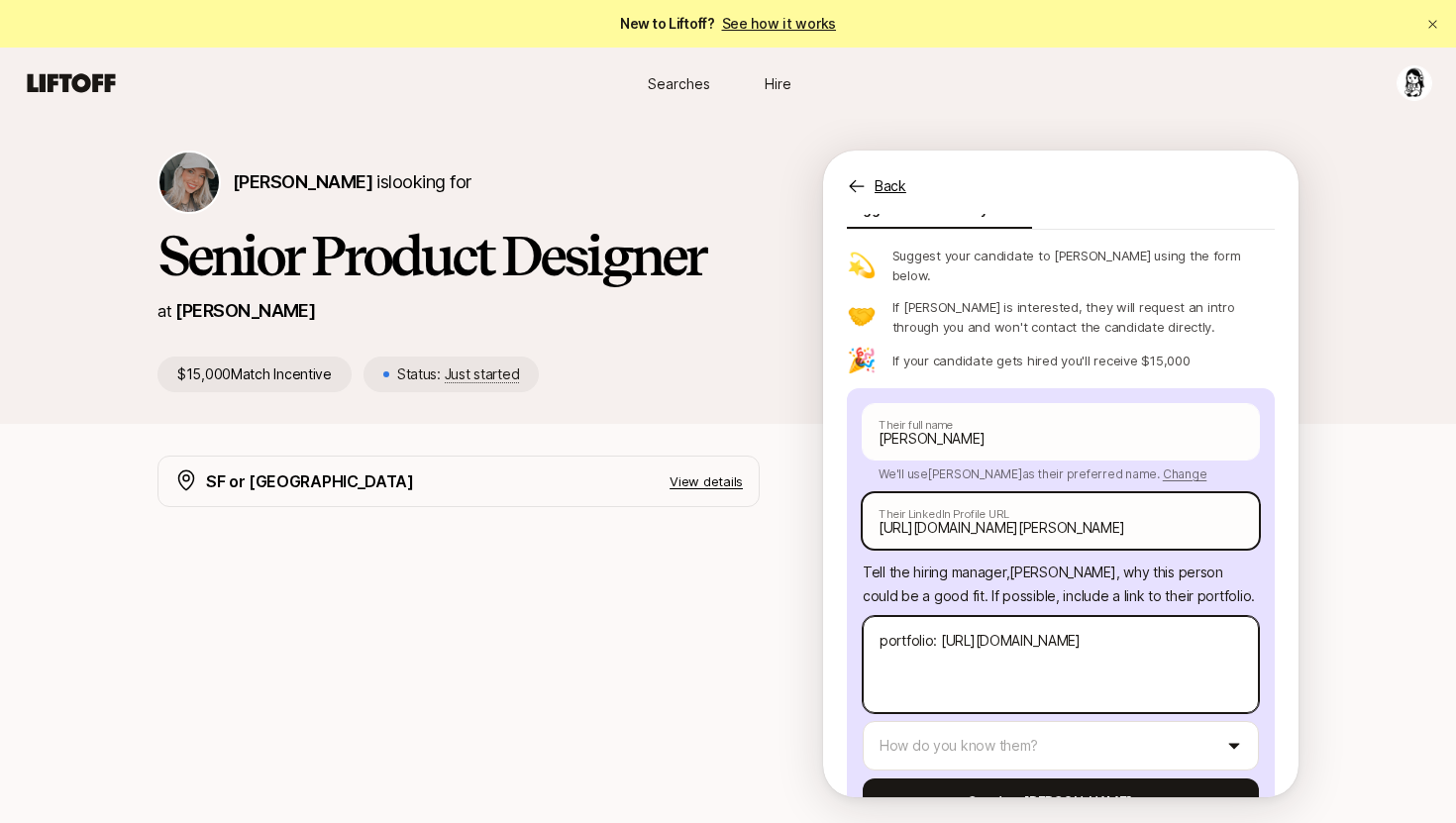 scroll, scrollTop: 138, scrollLeft: 0, axis: vertical 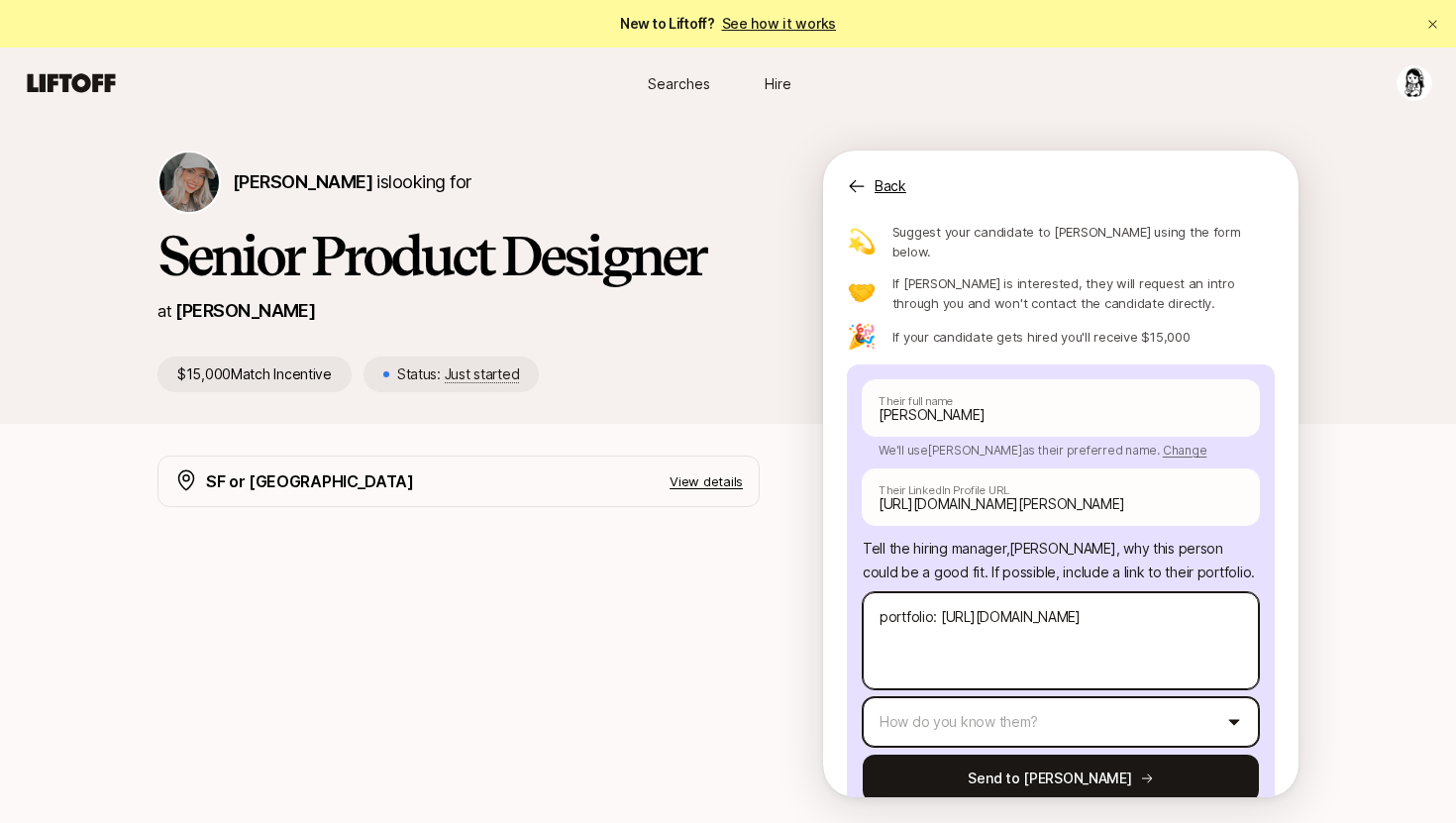 type on "portfolio: [URL][DOMAIN_NAME]" 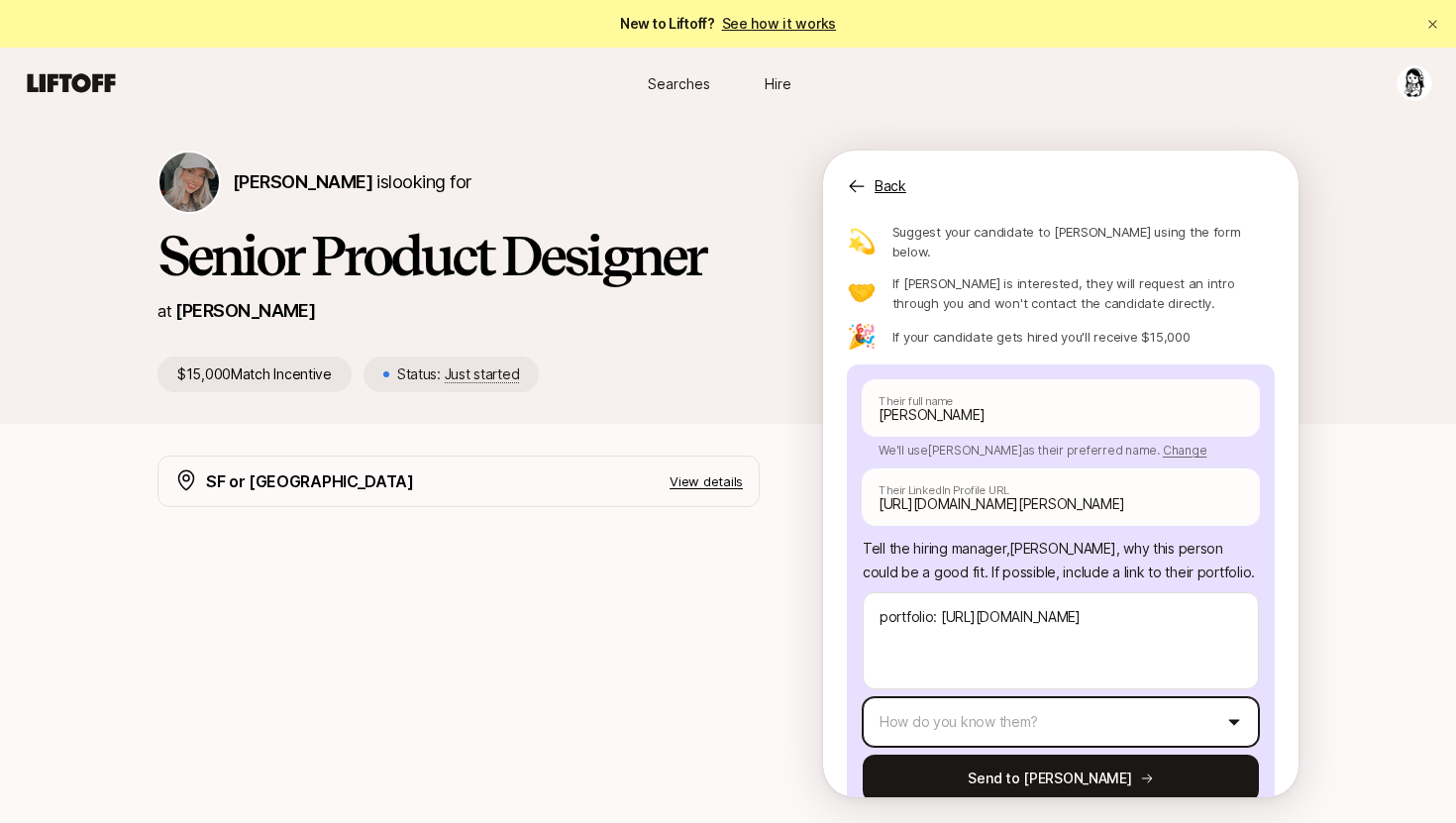 click on "New to Liftoff?   See how it works Searches Hire Searches Hire [PERSON_NAME]   is  looking for Senior Product Designer at [PERSON_NAME] $15,000  Match Incentive   Status:   Just started Back Suggest a candidate to [PERSON_NAME] and receive $15,000 if
they are hired Suggest a candidate yourself Share the link with them 💫 Suggest your candidate to [PERSON_NAME] using the form below. 🤝 If [PERSON_NAME] is interested, they will request an intro through you and won't contact the candidate directly. 🎉 If your candidate gets hired you'll receive $15,000 [PERSON_NAME] Their full name   We'll use  [PERSON_NAME]  as their preferred name.   Change [PERSON_NAME] Their preferred name   [URL][DOMAIN_NAME][PERSON_NAME] Their LinkedIn Profile URL   Tell the hiring manager,  [PERSON_NAME] , why this person could be a good fit . If possible, include a link to their portfolio. portfolio: [URL][DOMAIN_NAME] How do you know them? Send to [PERSON_NAME]   SF or [GEOGRAPHIC_DATA] View details We're looking for an exceptional  Senior Product Designer
The ideal candidate" at bounding box center [728, 411] 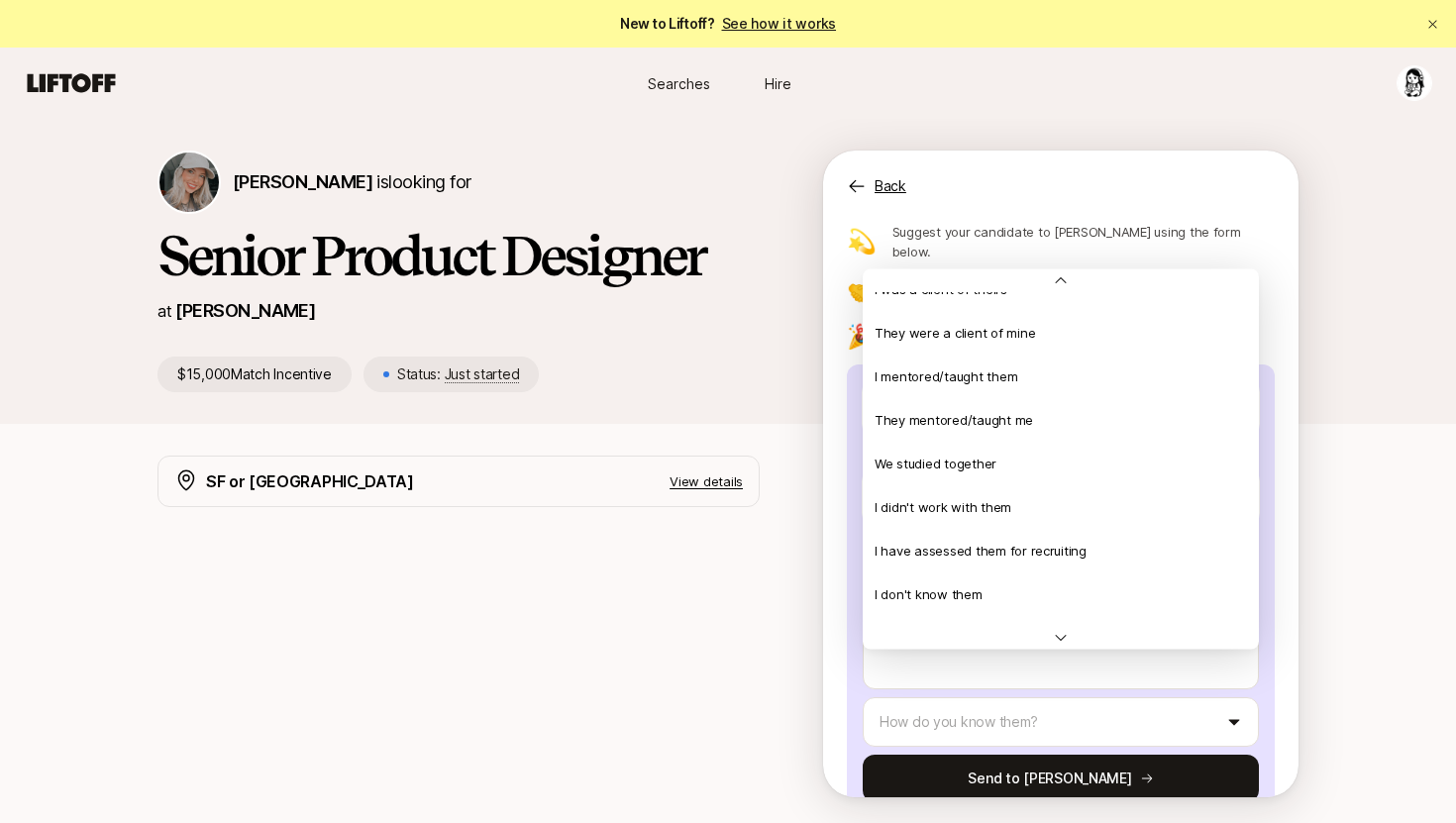 scroll, scrollTop: 416, scrollLeft: 0, axis: vertical 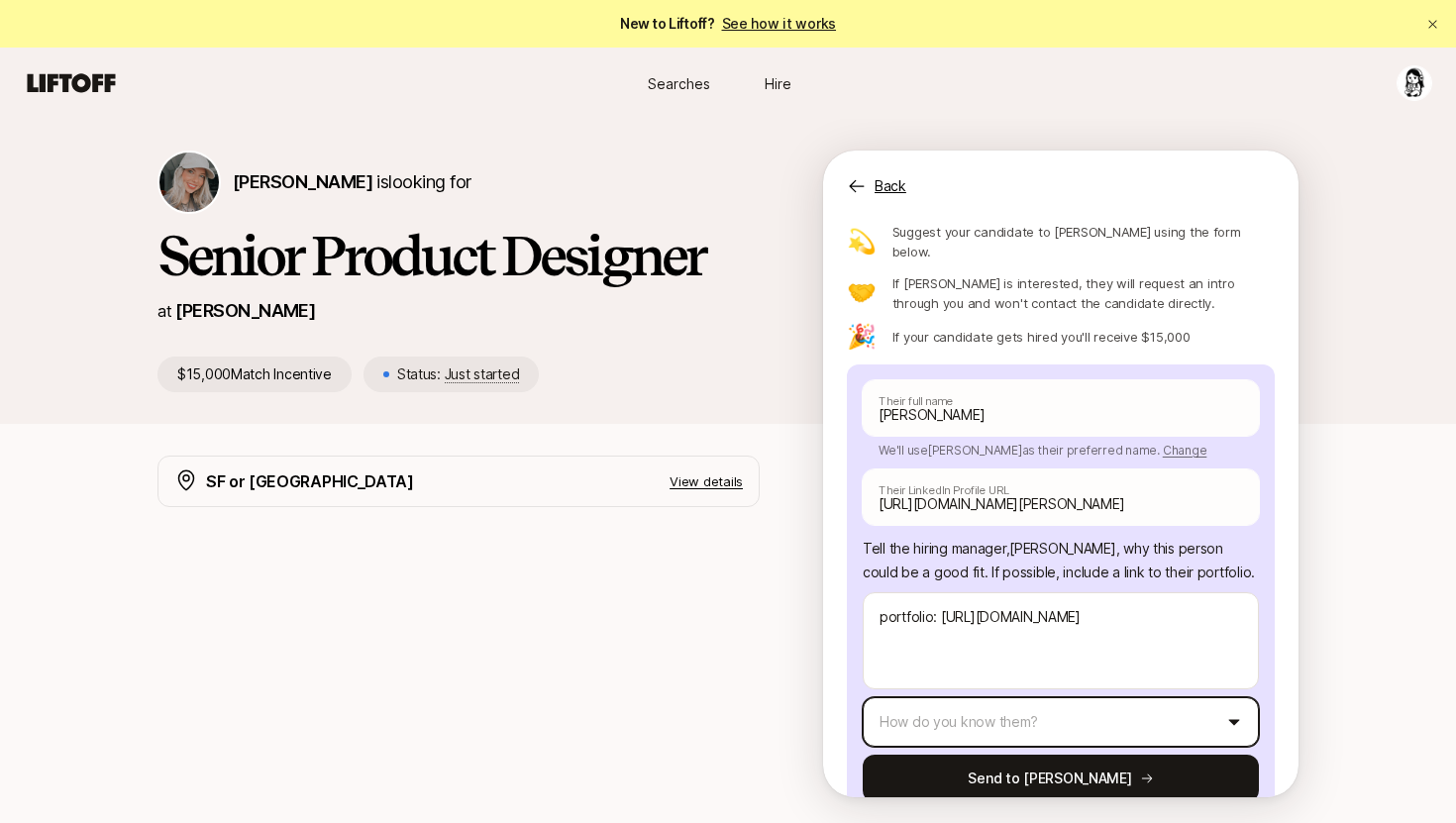 click on "New to Liftoff?   See how it works Searches Hire Searches Hire [PERSON_NAME]   is  looking for Senior Product Designer at [PERSON_NAME] $15,000  Match Incentive   Status:   Just started Back Suggest a candidate to [PERSON_NAME] and receive $15,000 if
they are hired Suggest a candidate yourself Share the link with them 💫 Suggest your candidate to [PERSON_NAME] using the form below. 🤝 If [PERSON_NAME] is interested, they will request an intro through you and won't contact the candidate directly. 🎉 If your candidate gets hired you'll receive $15,000 [PERSON_NAME] Their full name   We'll use  [PERSON_NAME]  as their preferred name.   Change [PERSON_NAME] Their preferred name   [URL][DOMAIN_NAME][PERSON_NAME] Their LinkedIn Profile URL   Tell the hiring manager,  [PERSON_NAME] , why this person could be a good fit . If possible, include a link to their portfolio. portfolio: [URL][DOMAIN_NAME] How do you know them? Send to [PERSON_NAME]   SF or [GEOGRAPHIC_DATA] View details We're looking for an exceptional  Senior Product Designer
The ideal candidate" at bounding box center (728, 411) 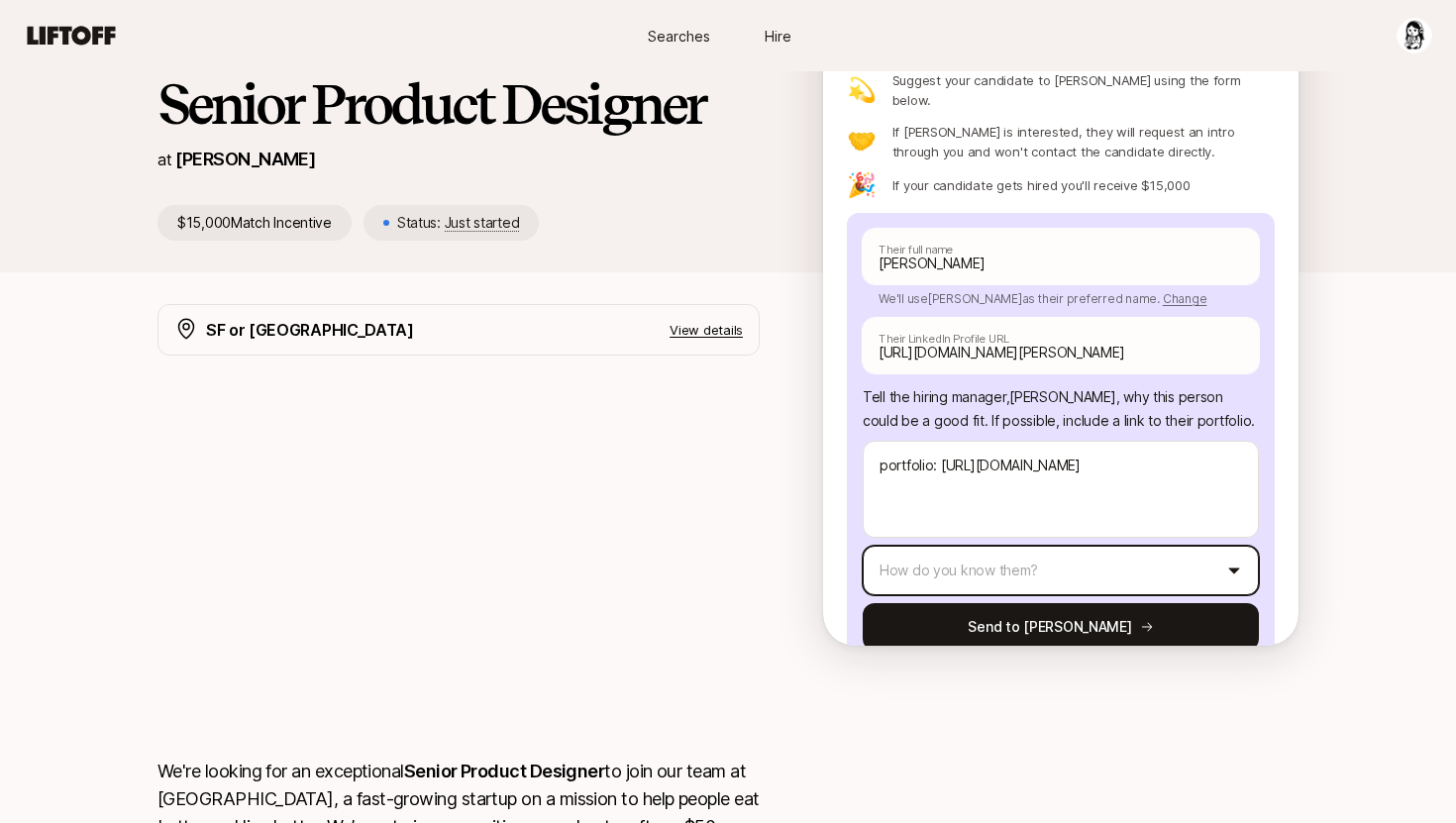 scroll, scrollTop: 0, scrollLeft: 0, axis: both 